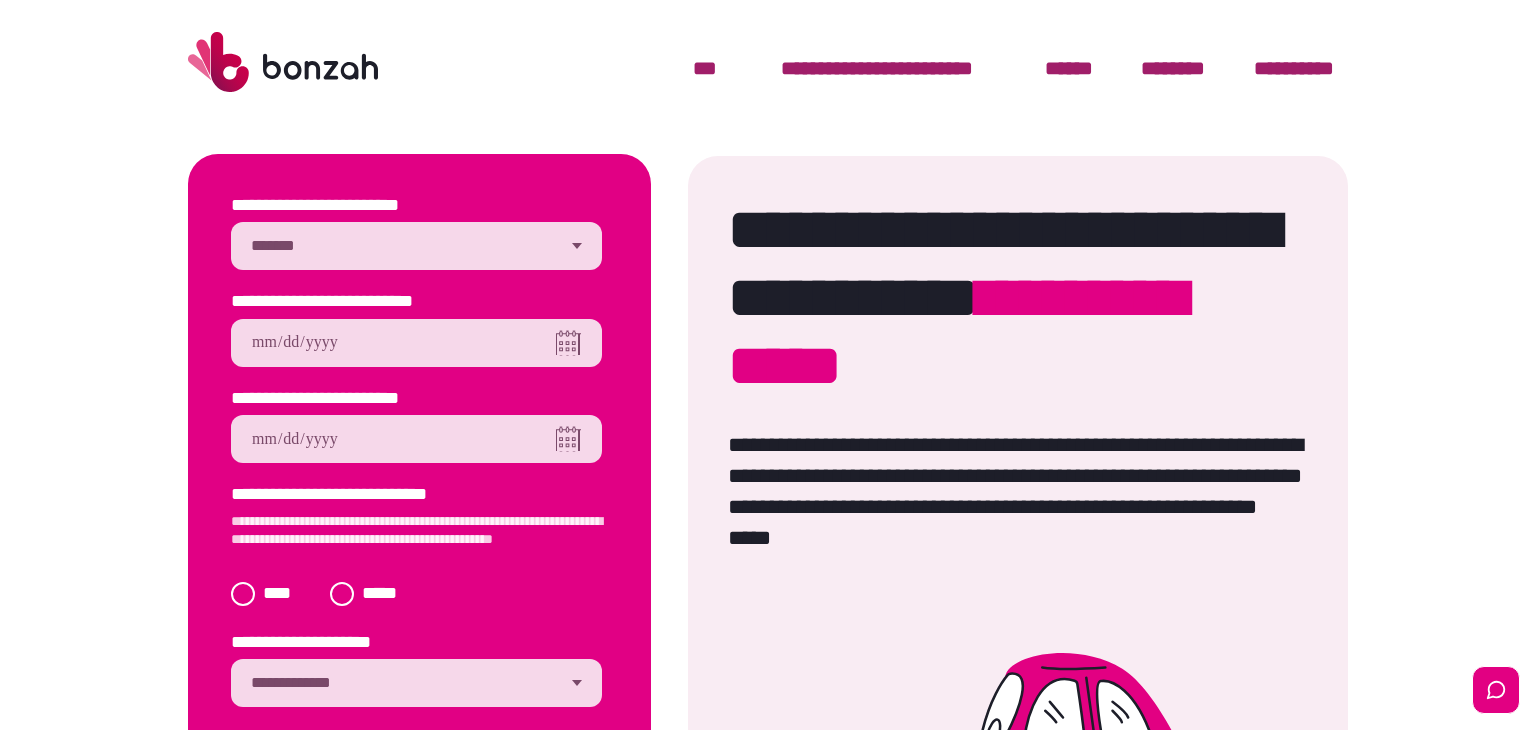 scroll, scrollTop: 0, scrollLeft: 0, axis: both 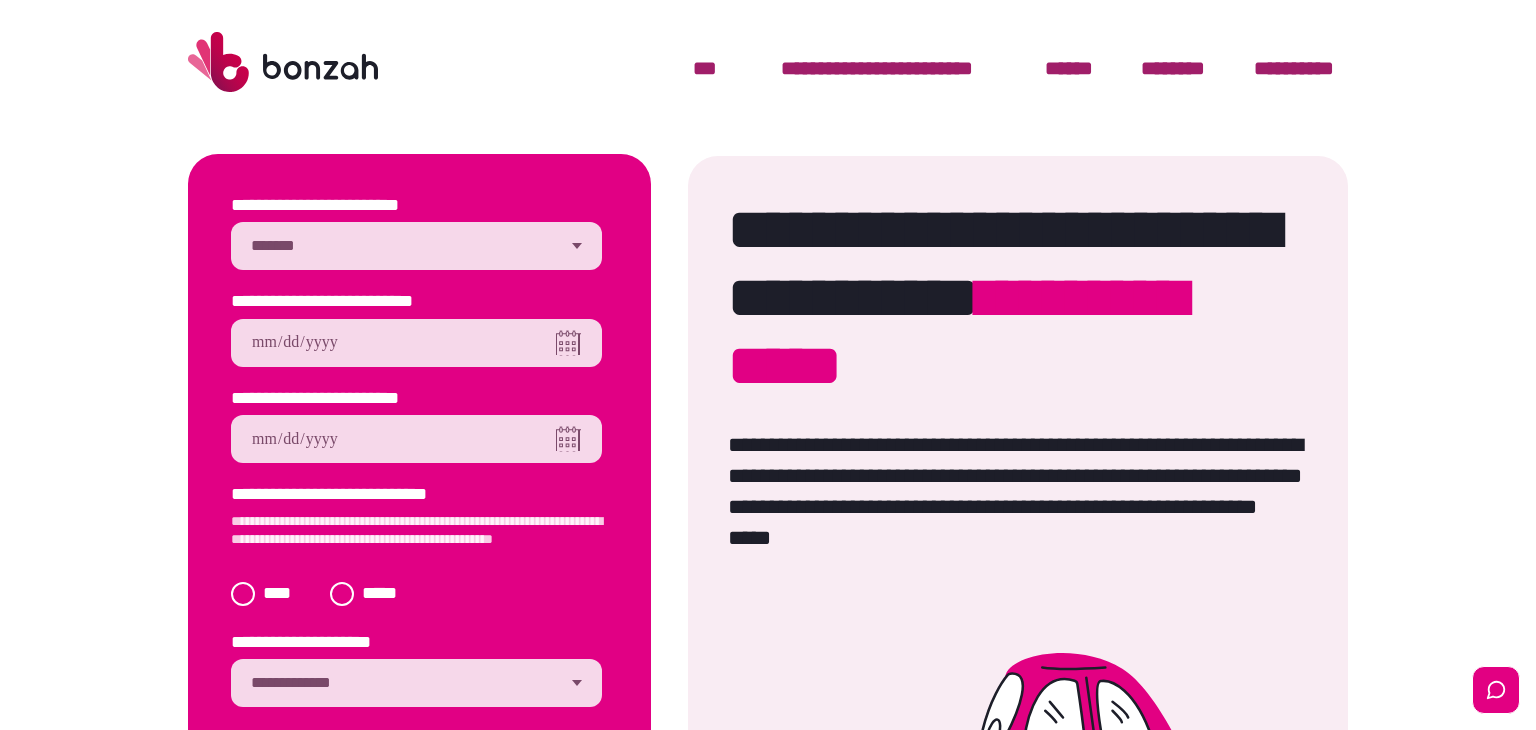 click on "**********" at bounding box center [416, 246] 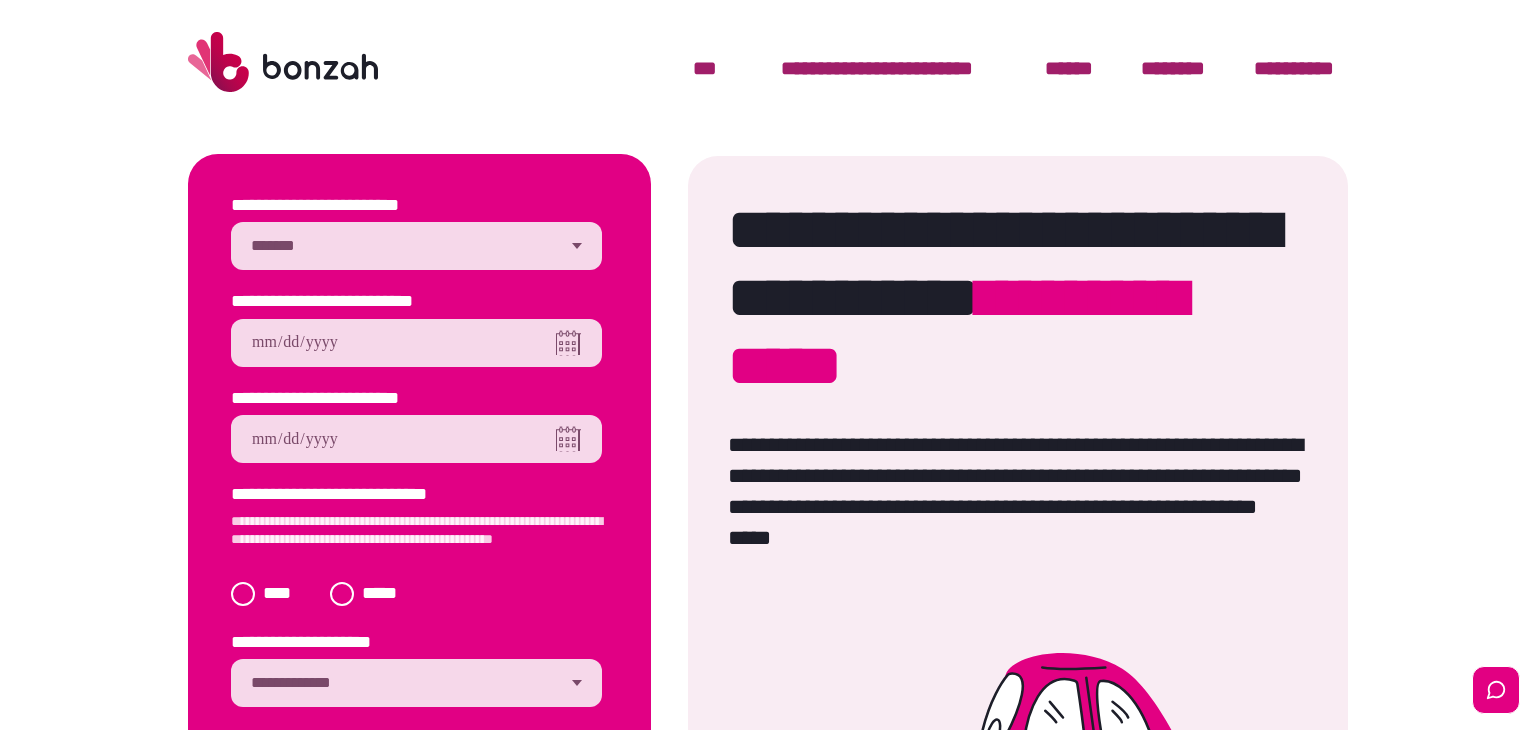 type on "**********" 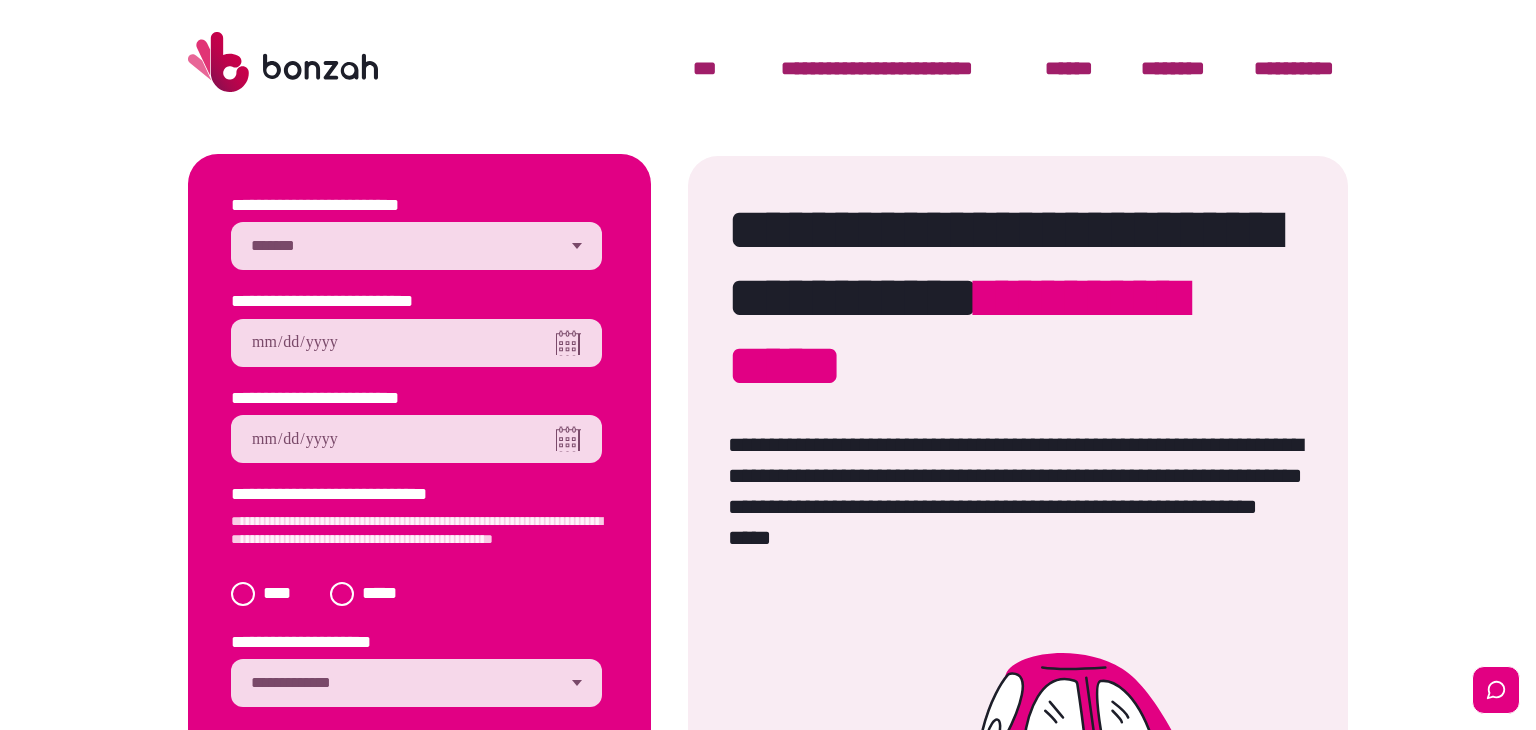 scroll, scrollTop: 145, scrollLeft: 0, axis: vertical 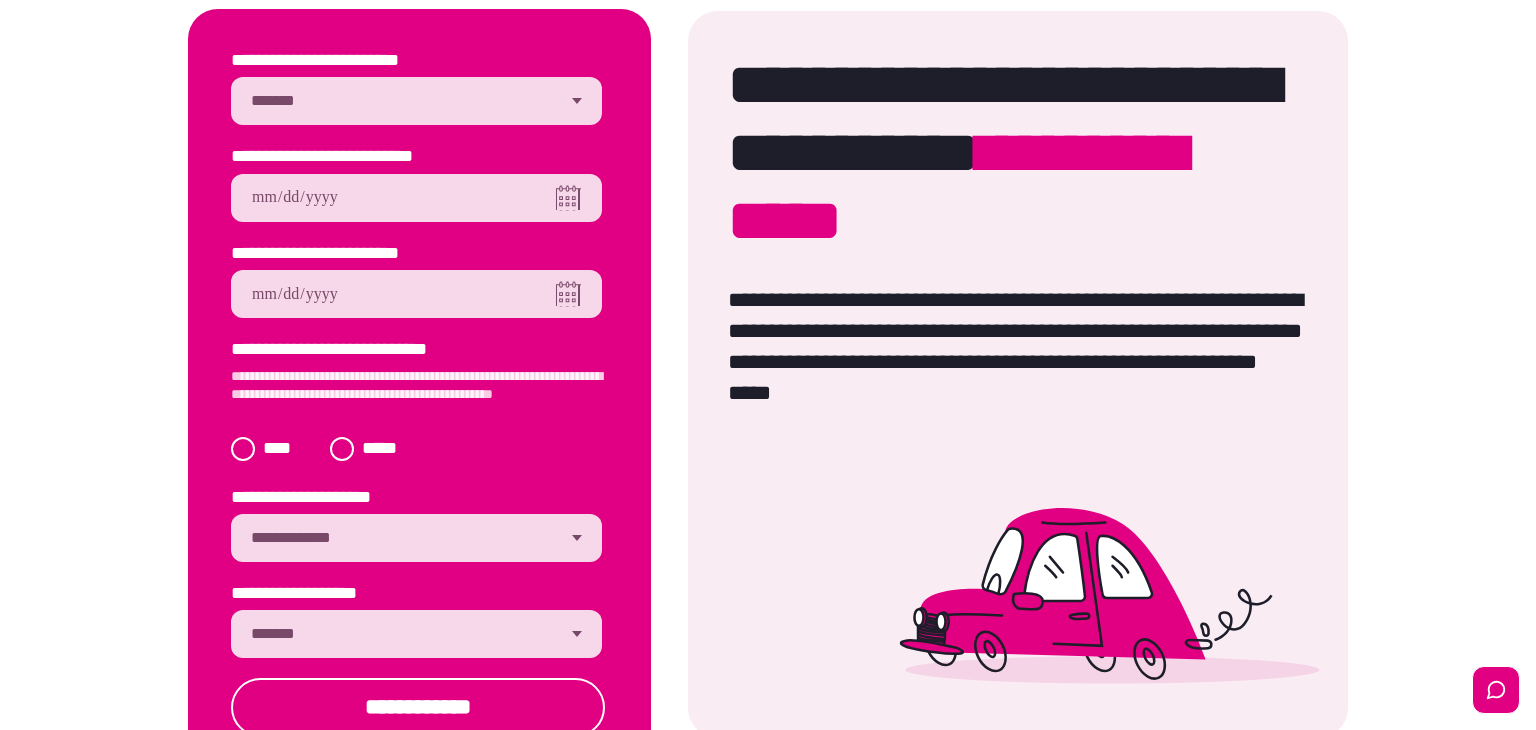 click on "**********" at bounding box center [416, 634] 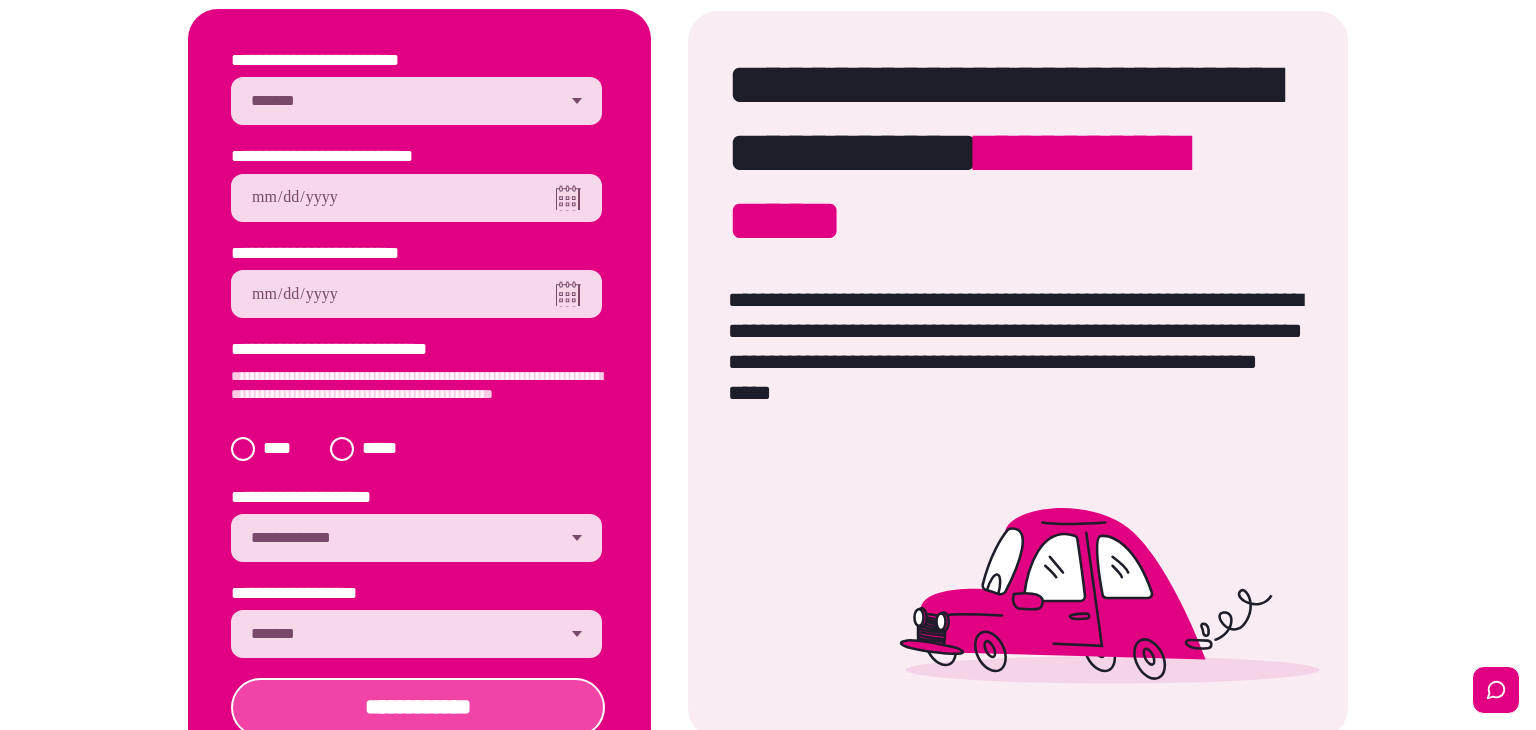 click on "**********" at bounding box center [418, 707] 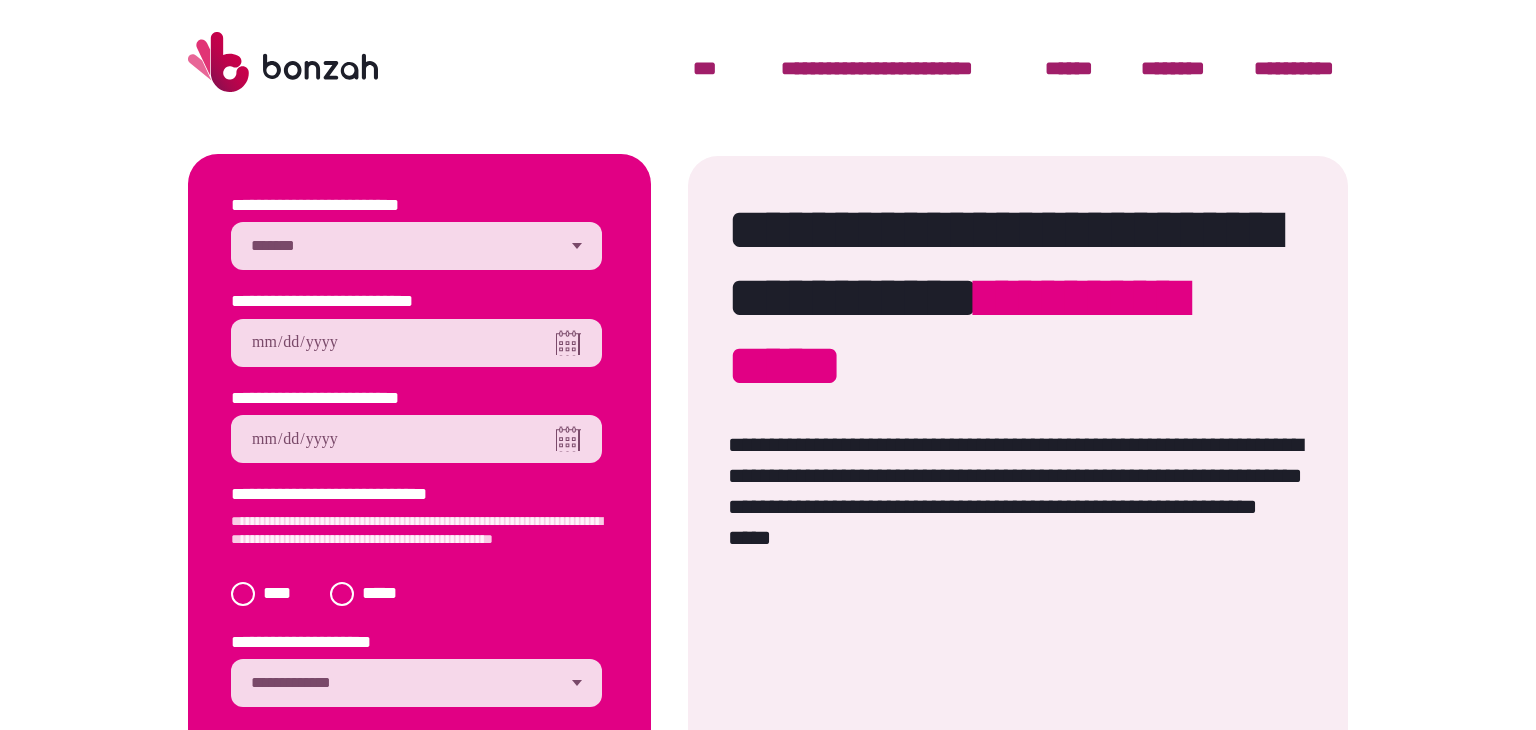 scroll, scrollTop: 0, scrollLeft: 0, axis: both 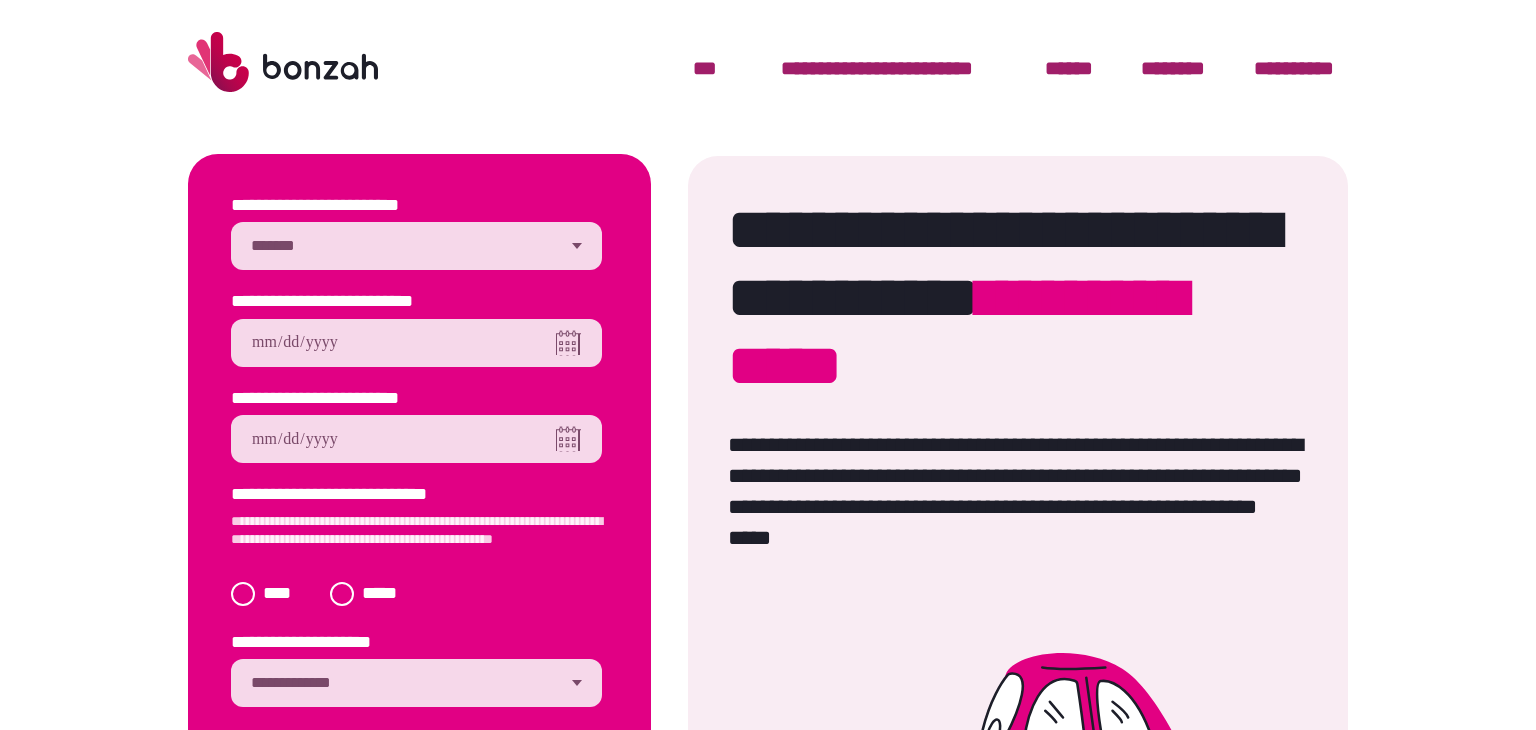 click at bounding box center (416, 343) 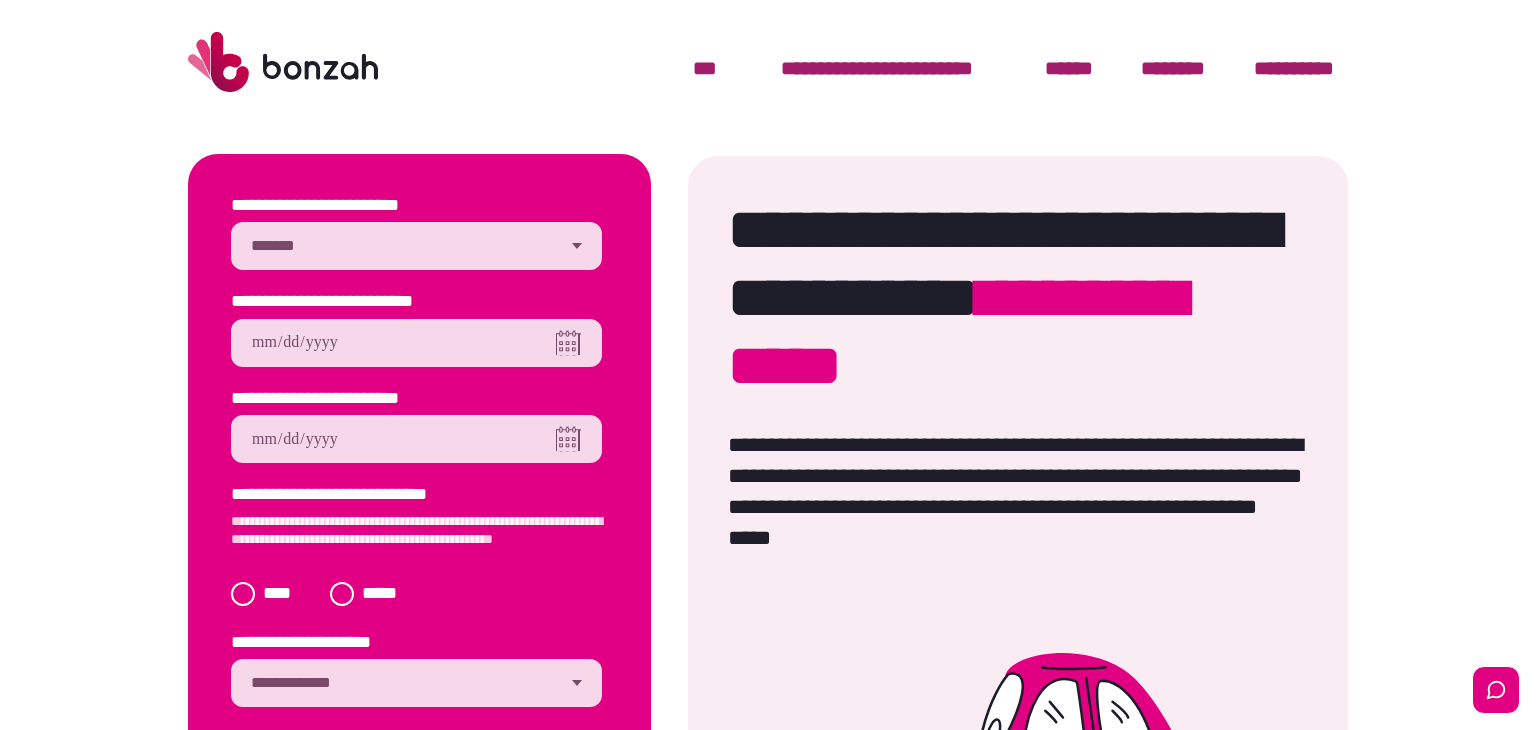 type on "**********" 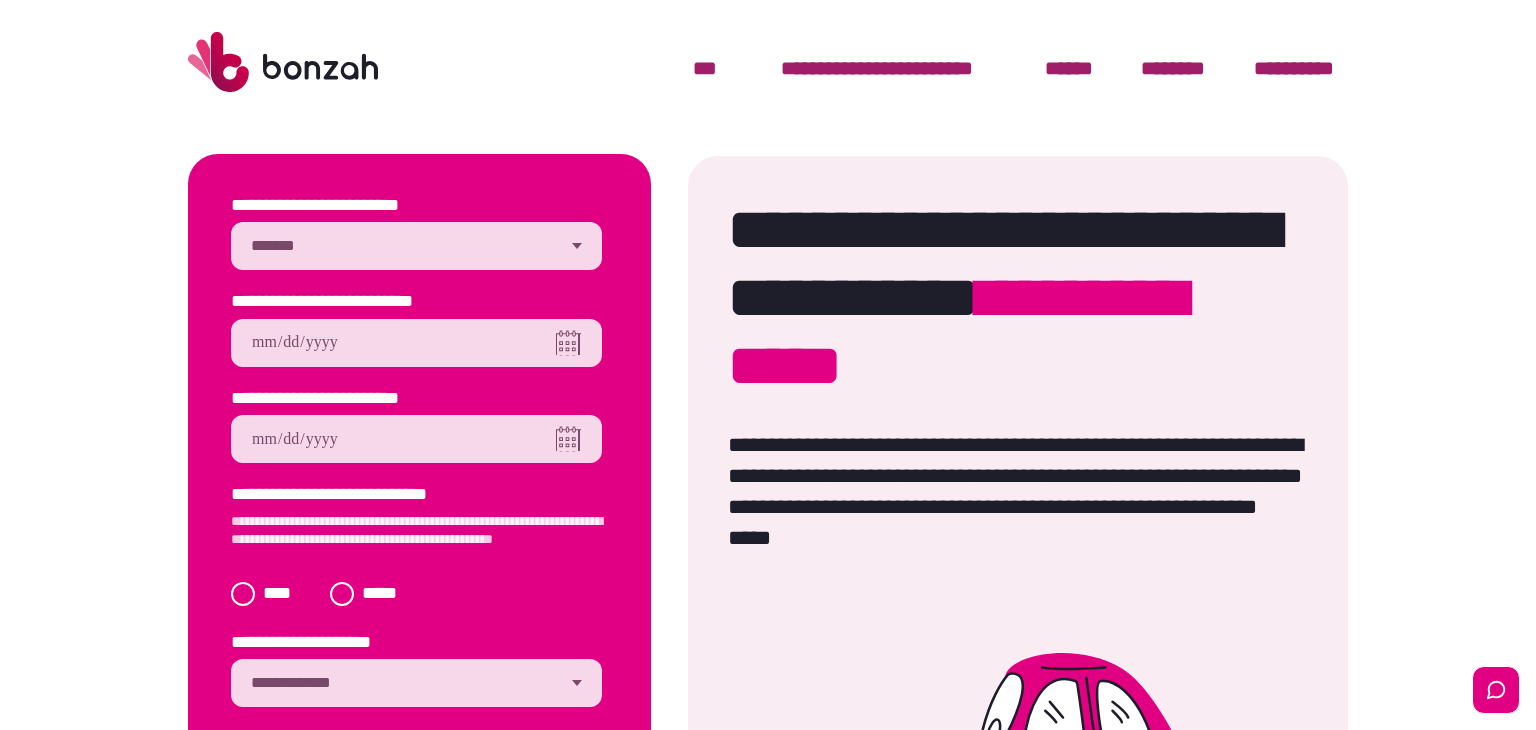 click at bounding box center [416, 439] 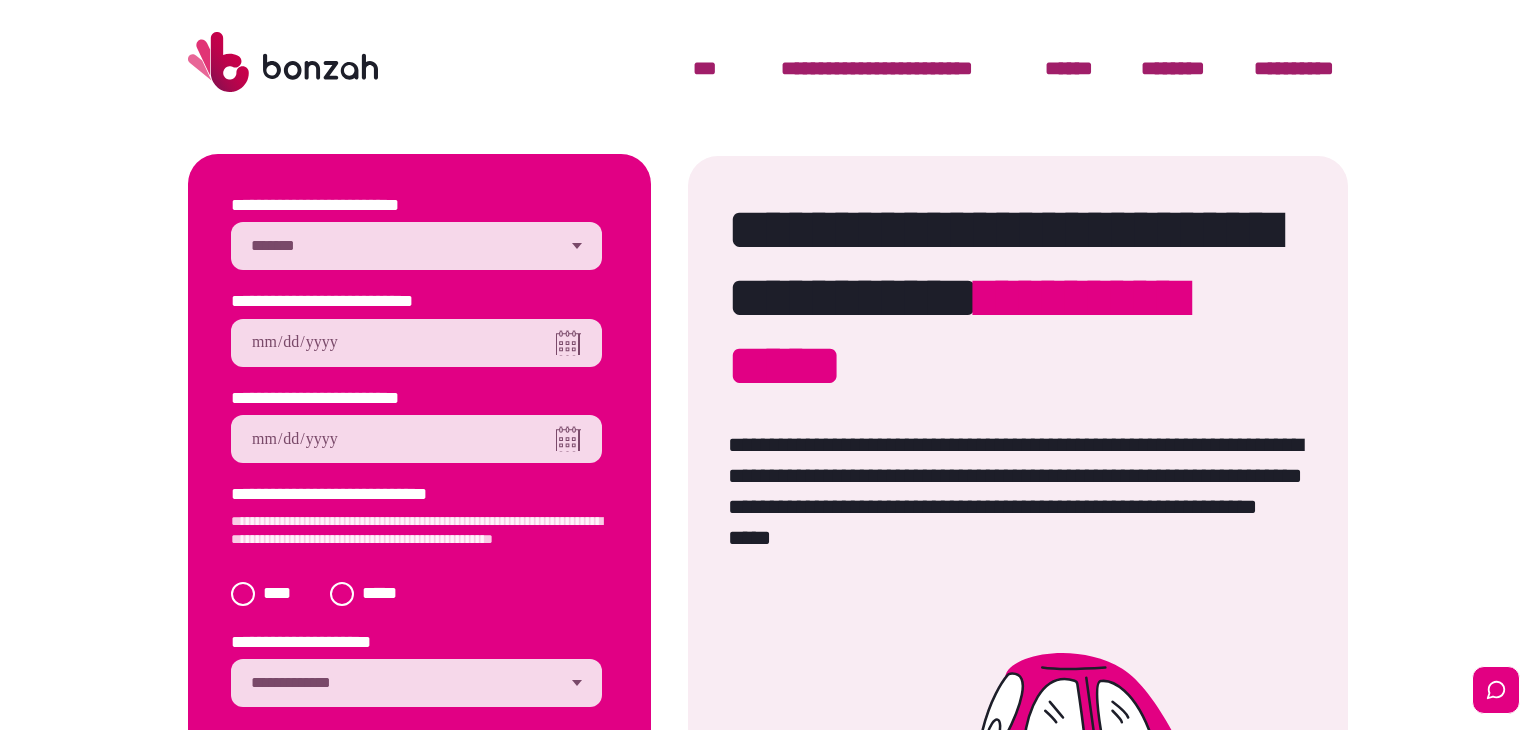 type on "**********" 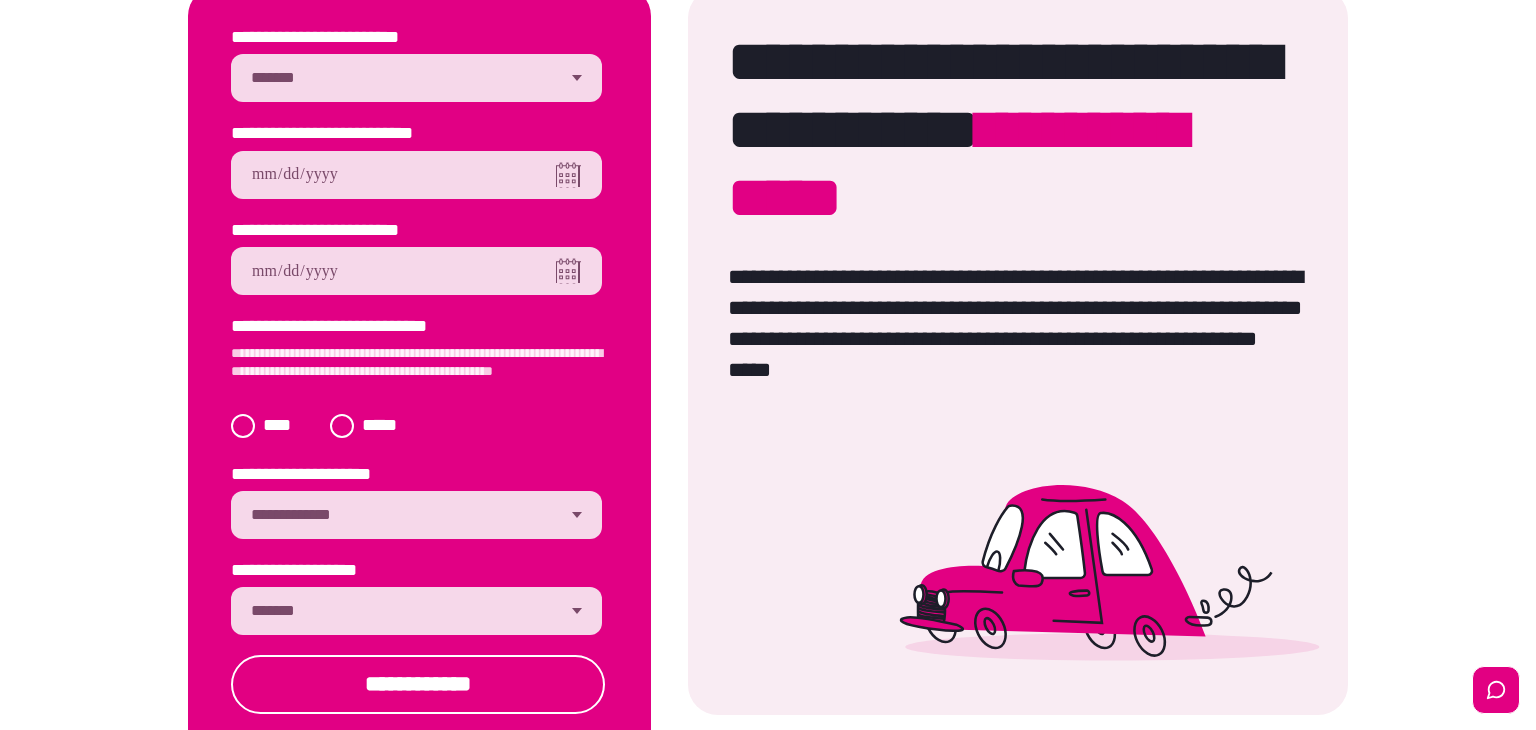 scroll, scrollTop: 173, scrollLeft: 0, axis: vertical 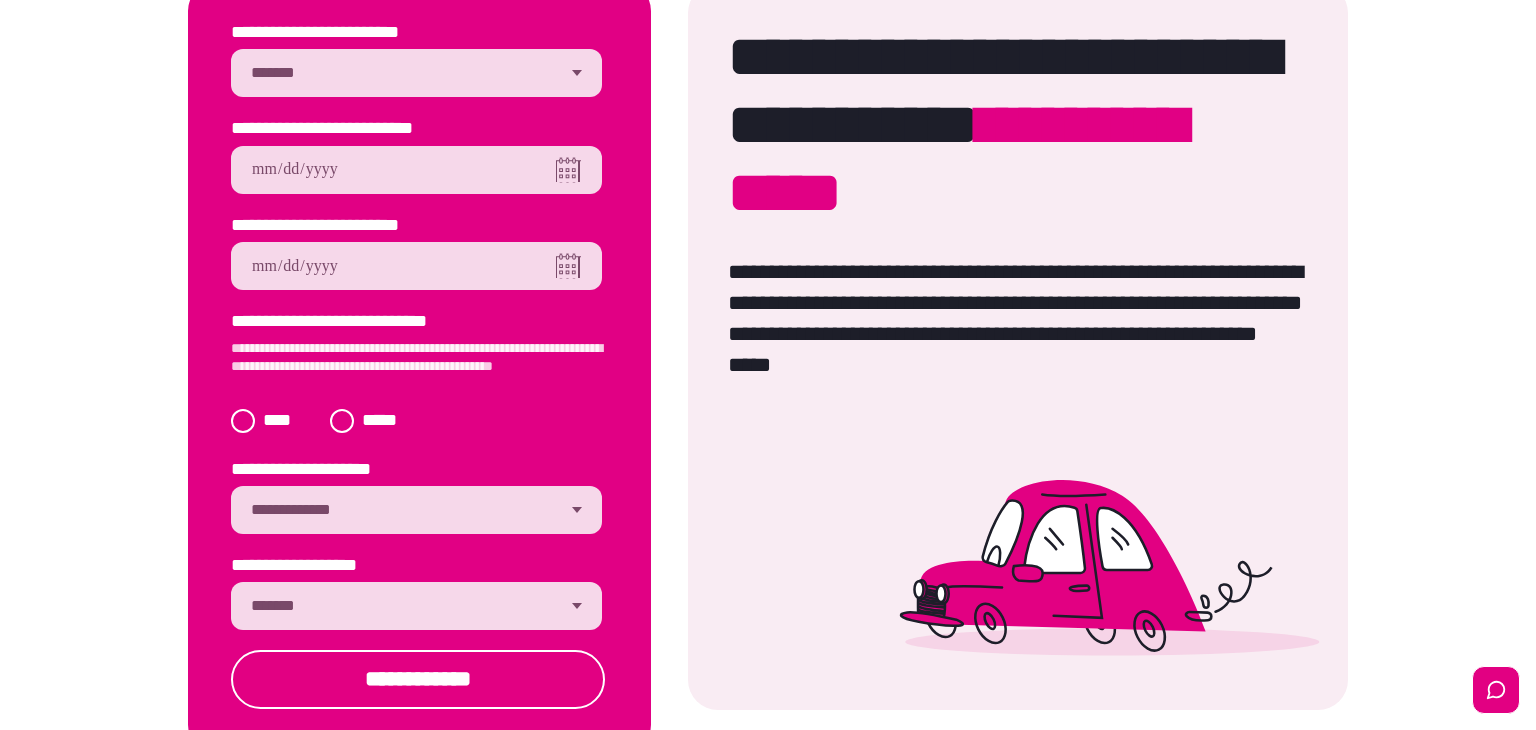 click on "**********" at bounding box center [416, 606] 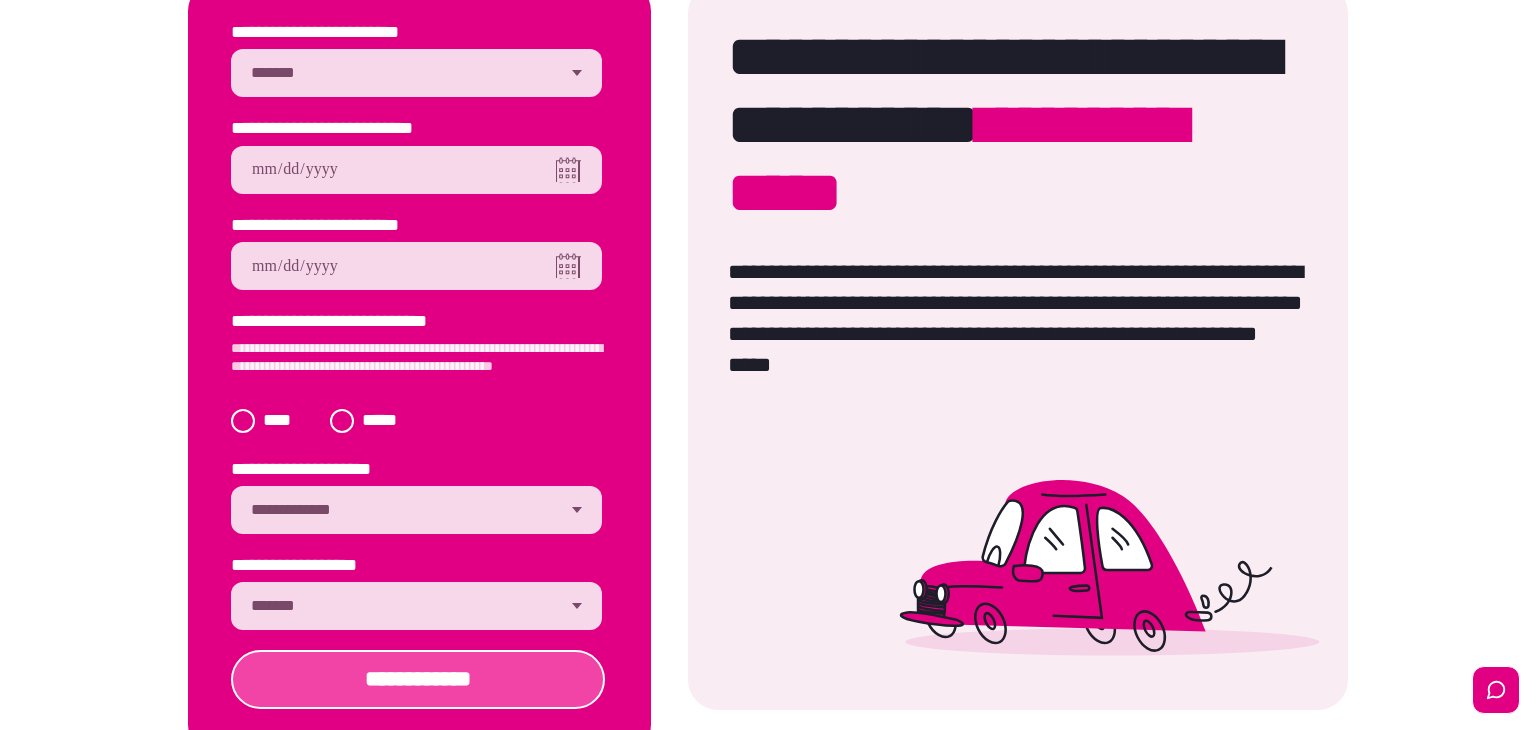 click on "**********" at bounding box center [418, 679] 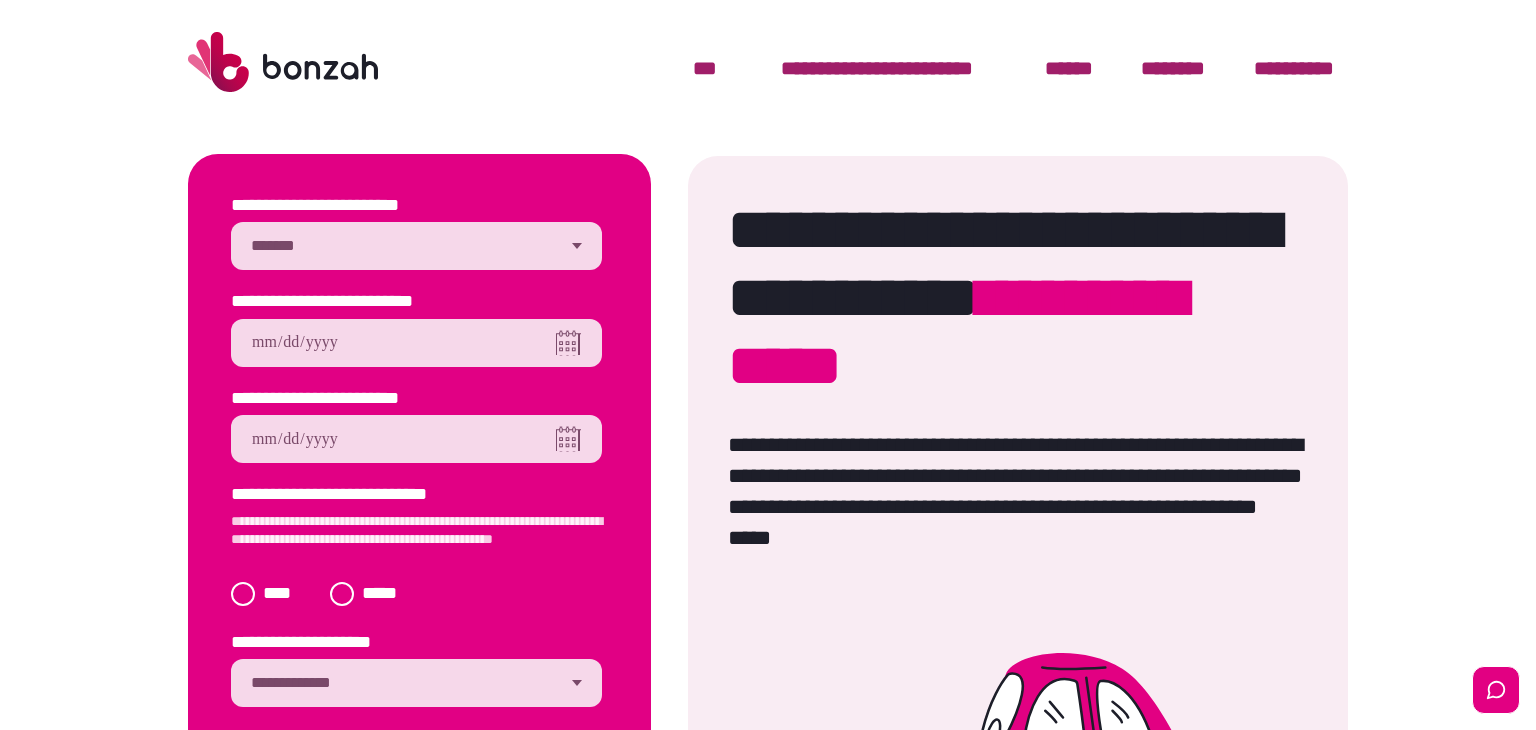 scroll, scrollTop: 0, scrollLeft: 0, axis: both 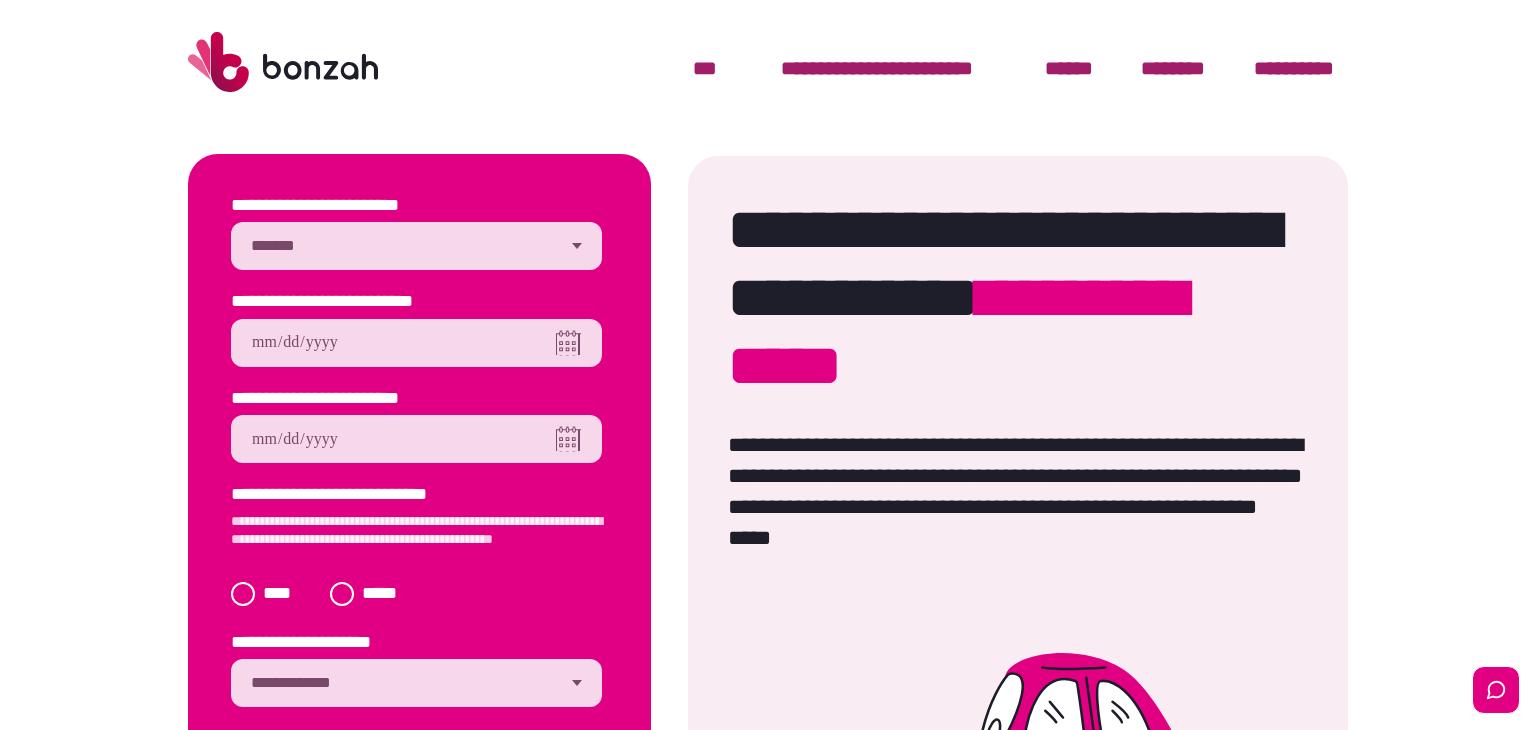 click on "**********" at bounding box center [416, 246] 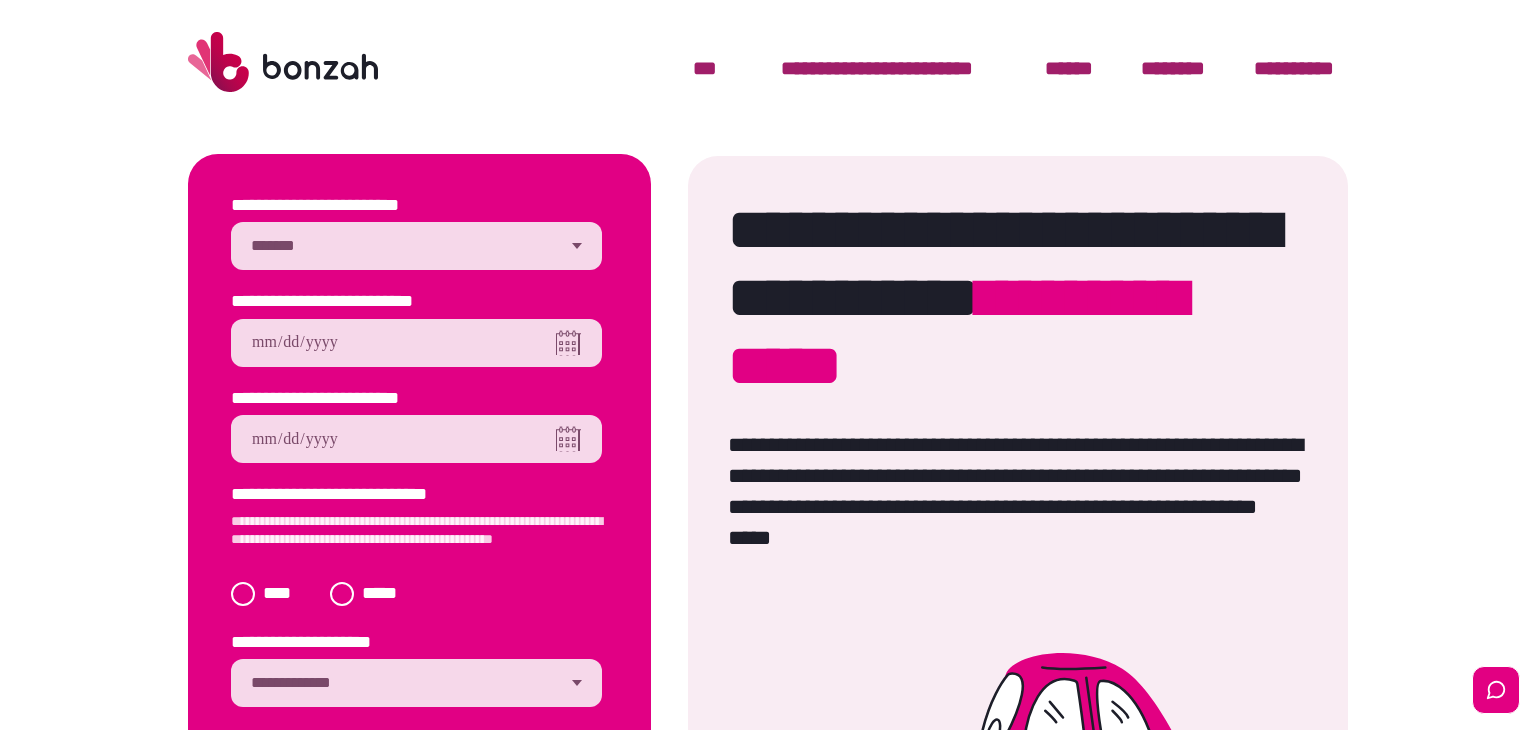 type on "**********" 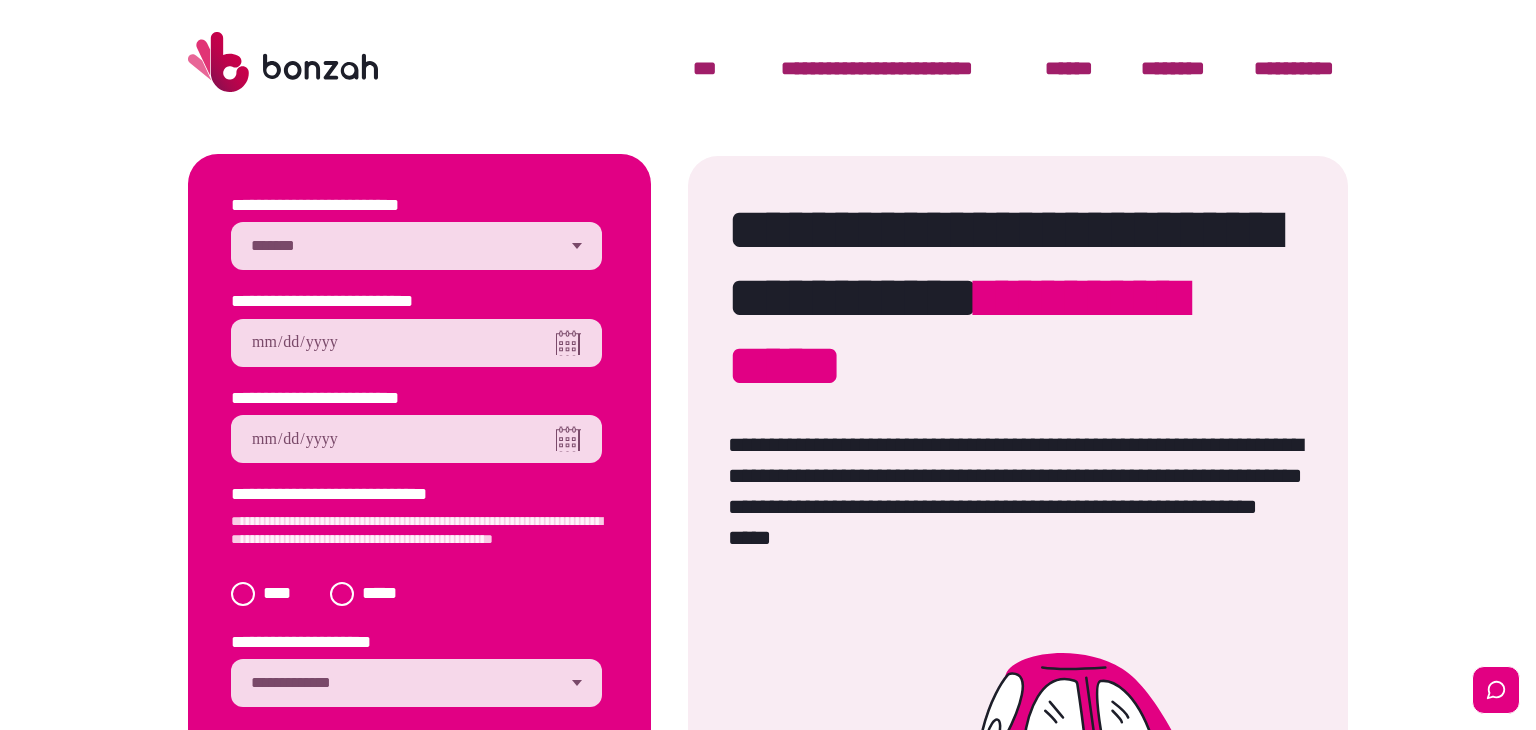 type on "**********" 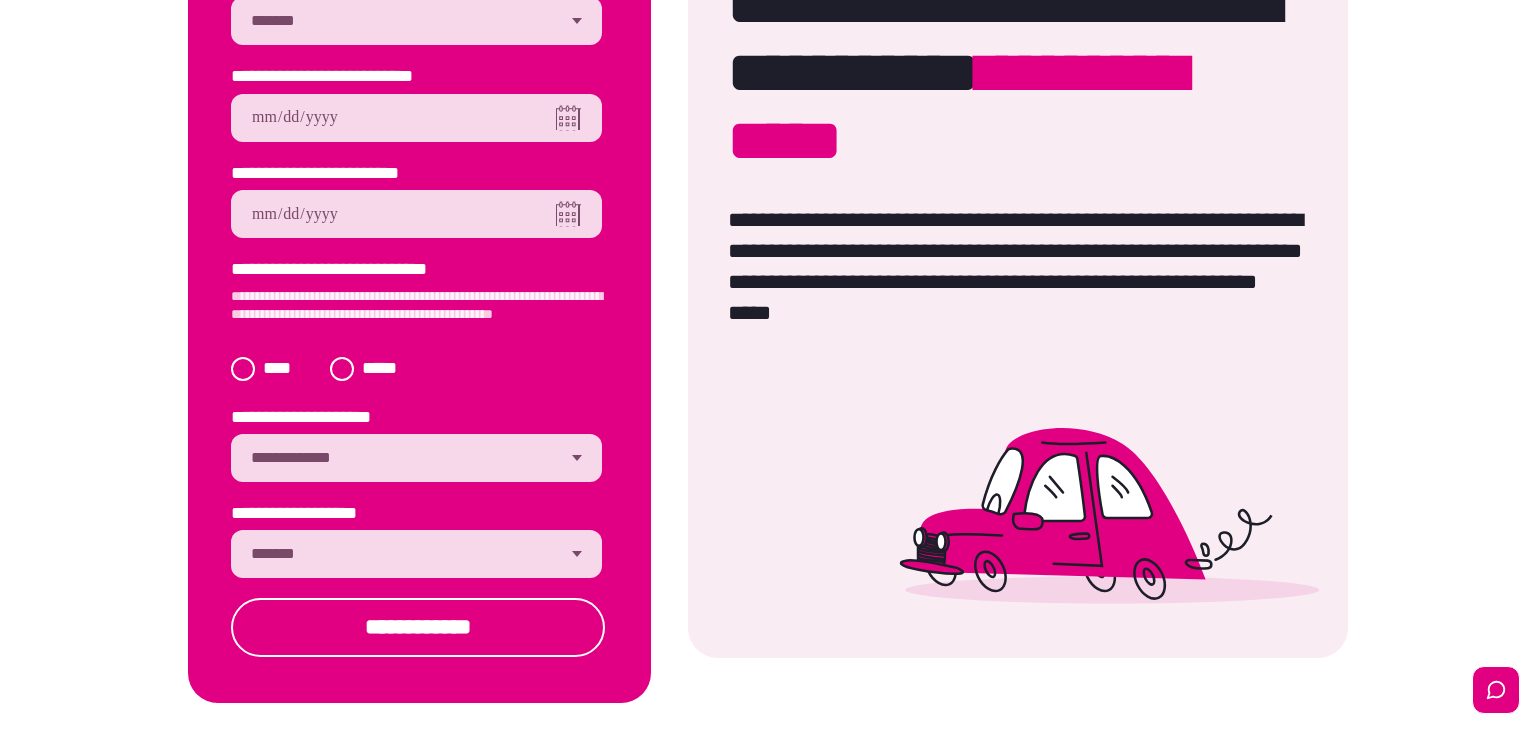 click on "**********" at bounding box center (416, 554) 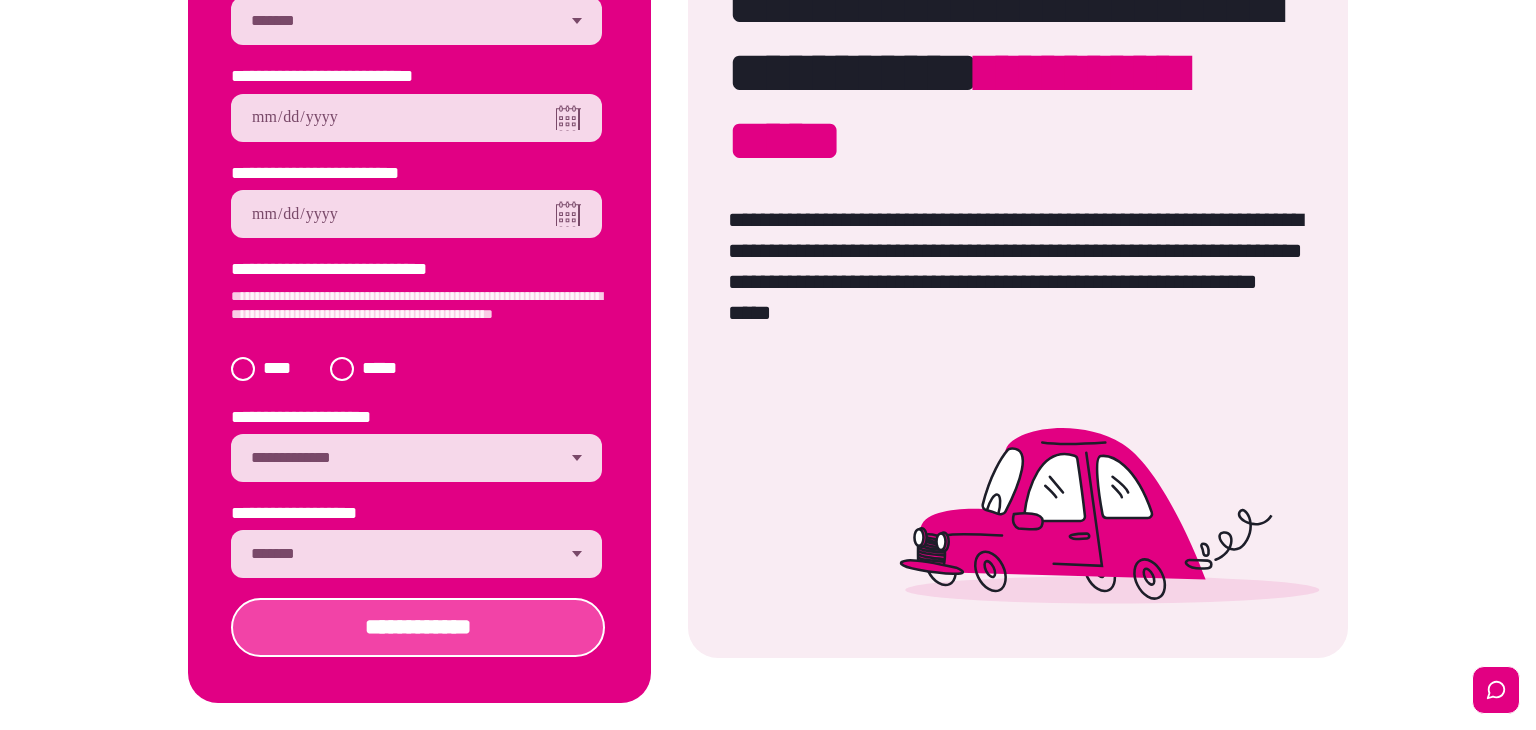click on "**********" at bounding box center (418, 627) 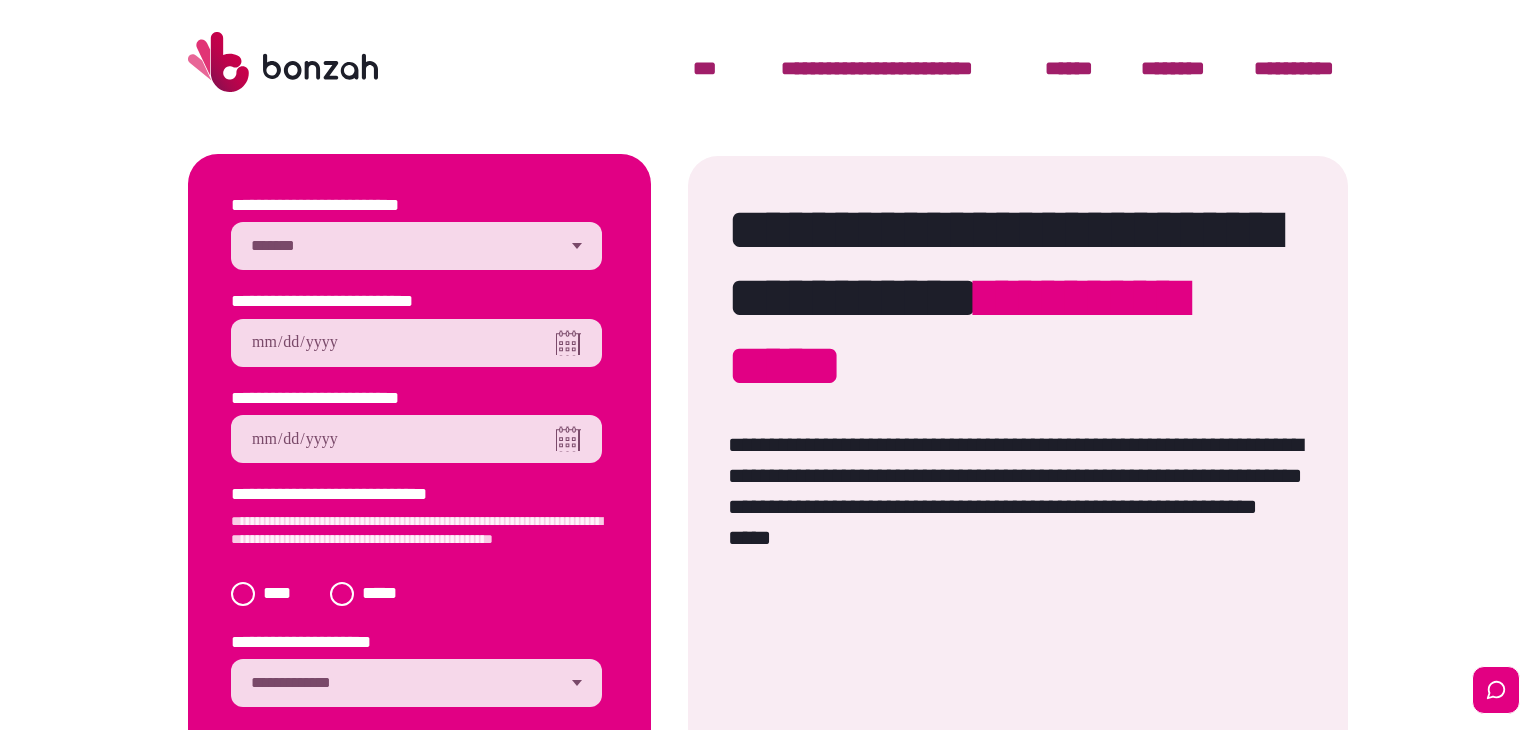 scroll, scrollTop: 0, scrollLeft: 0, axis: both 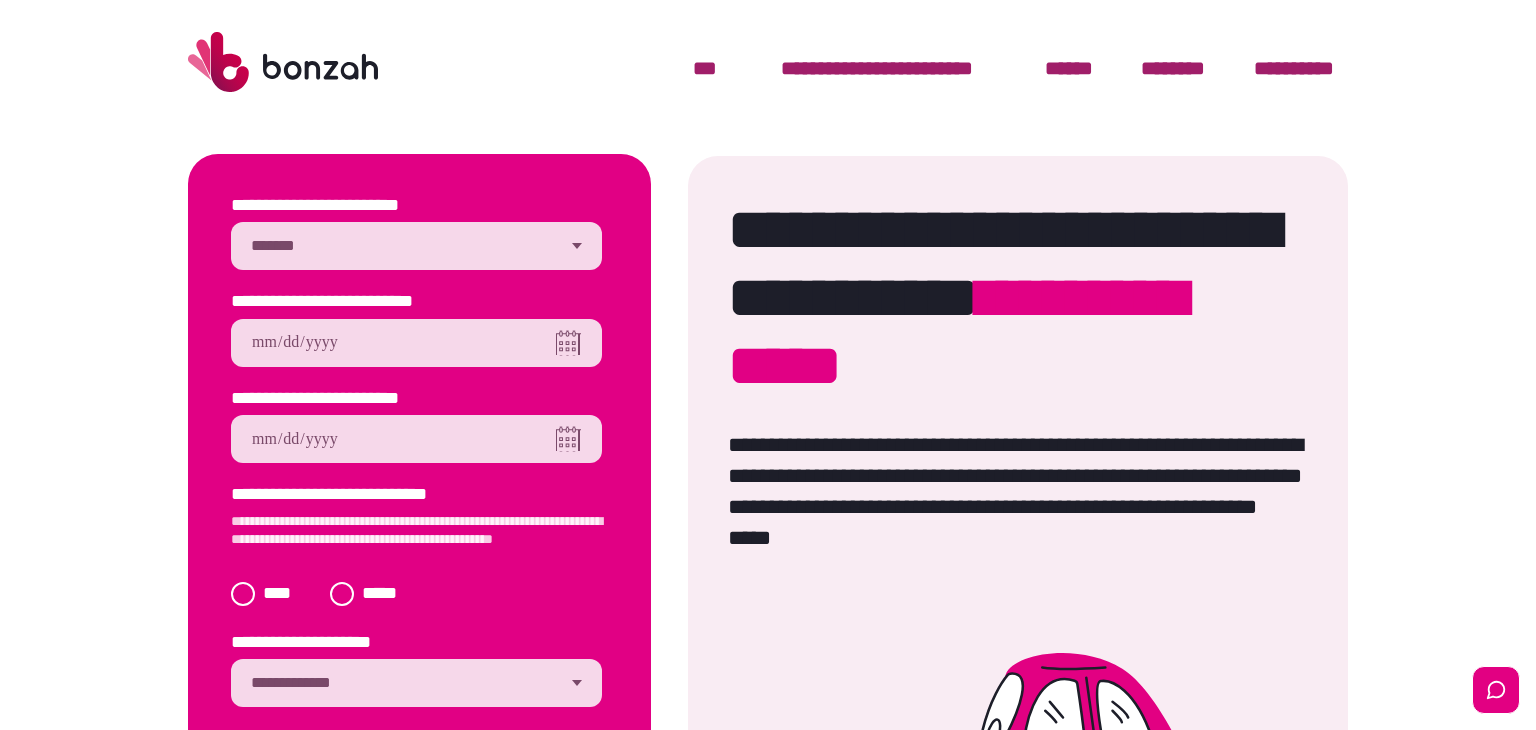 click on "**********" at bounding box center [416, 246] 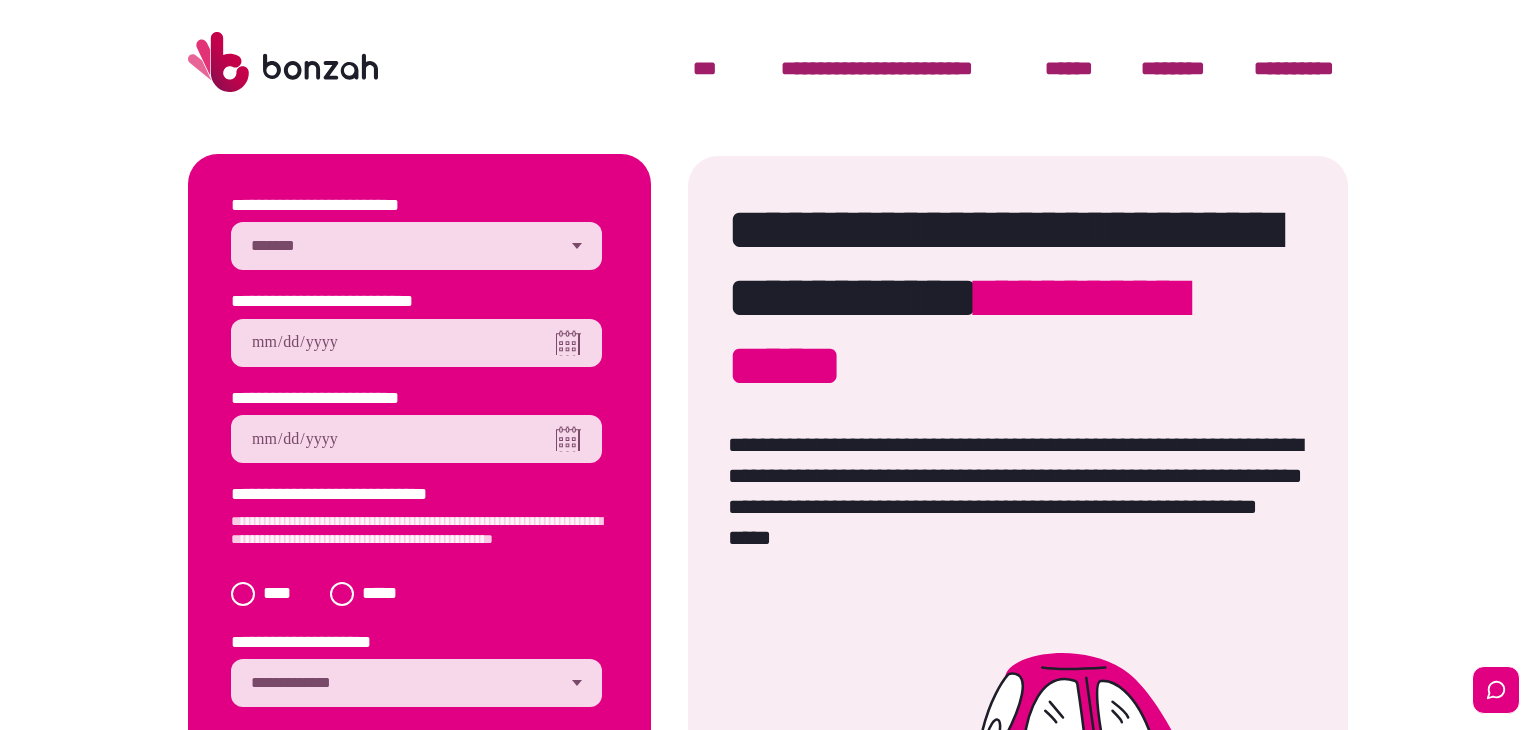 click at bounding box center [416, 439] 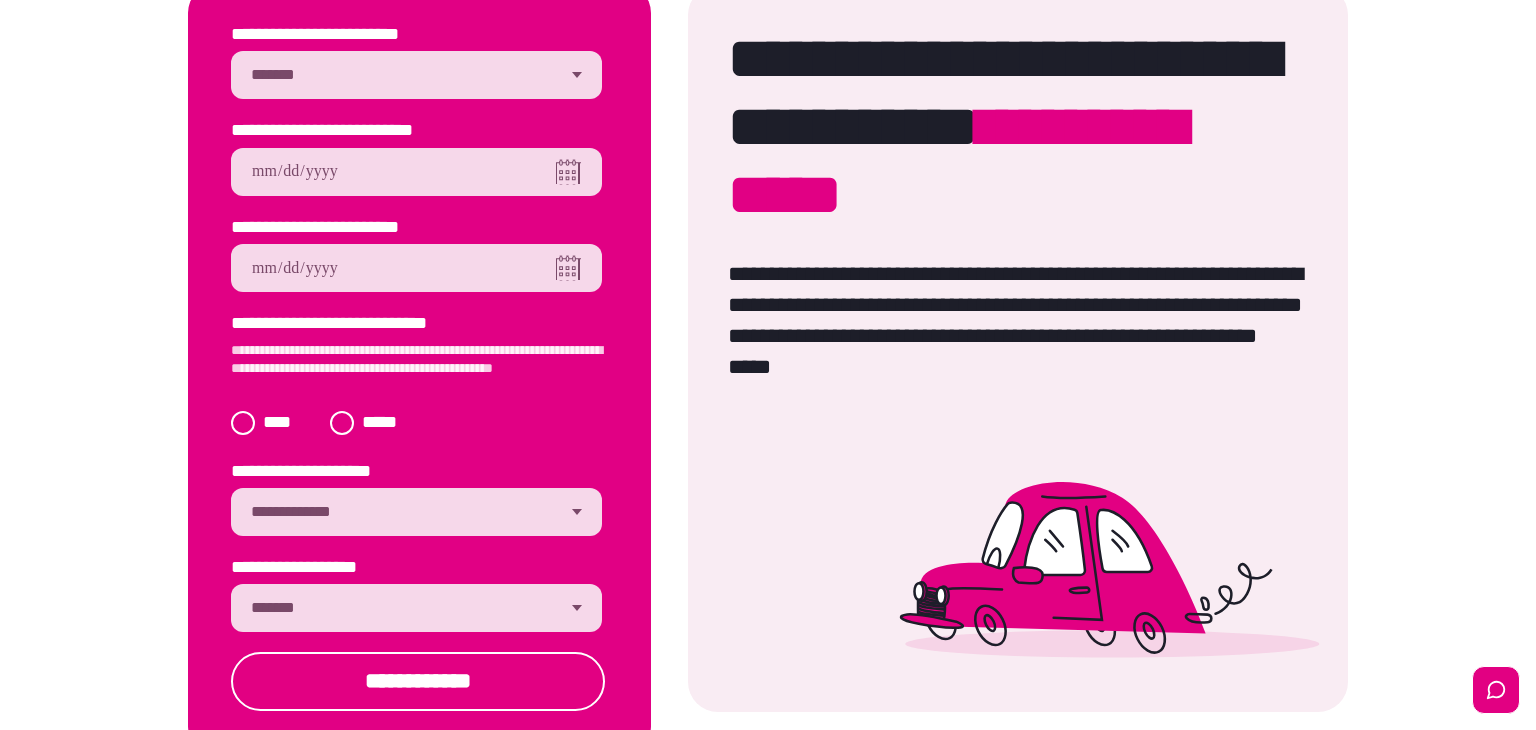 scroll, scrollTop: 184, scrollLeft: 0, axis: vertical 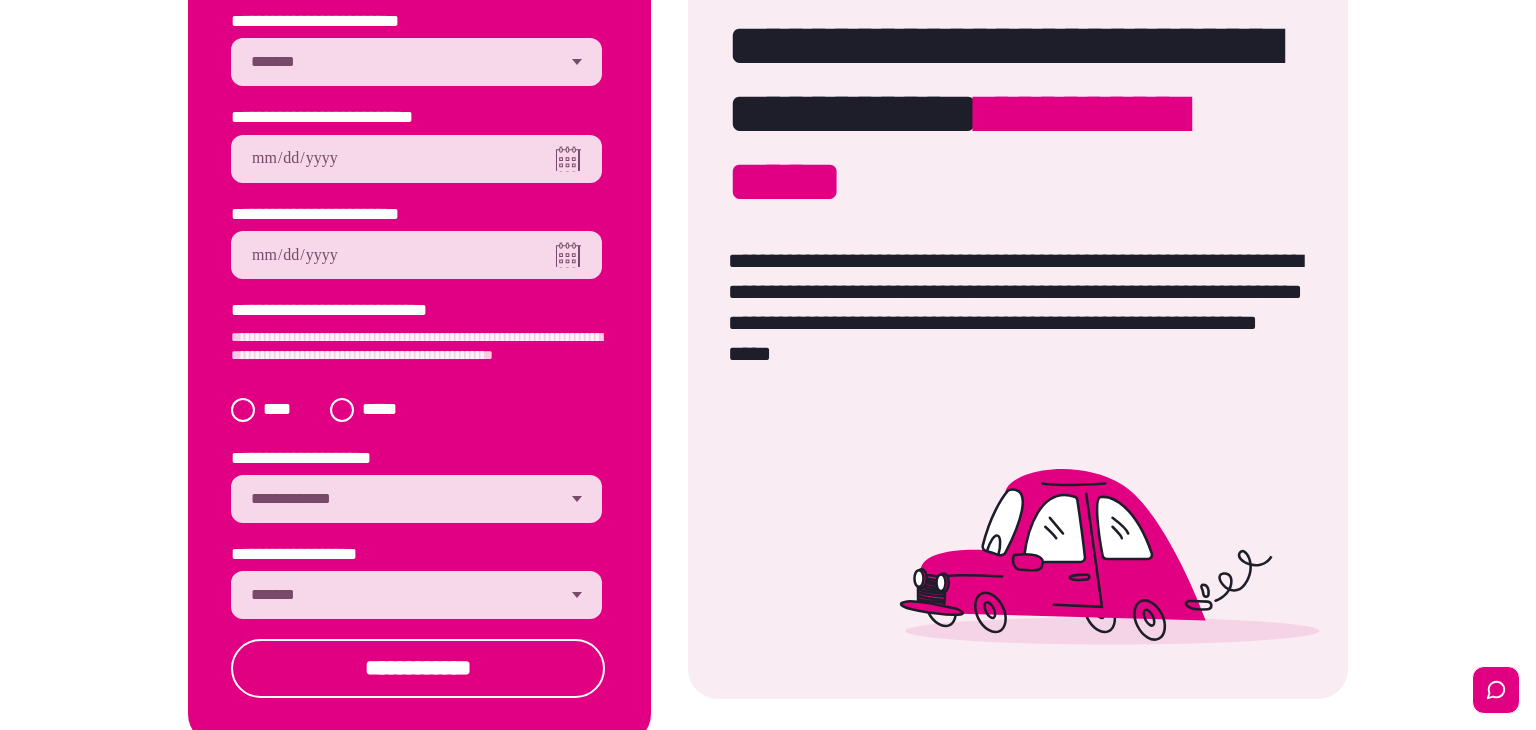 click on "**********" at bounding box center (416, 595) 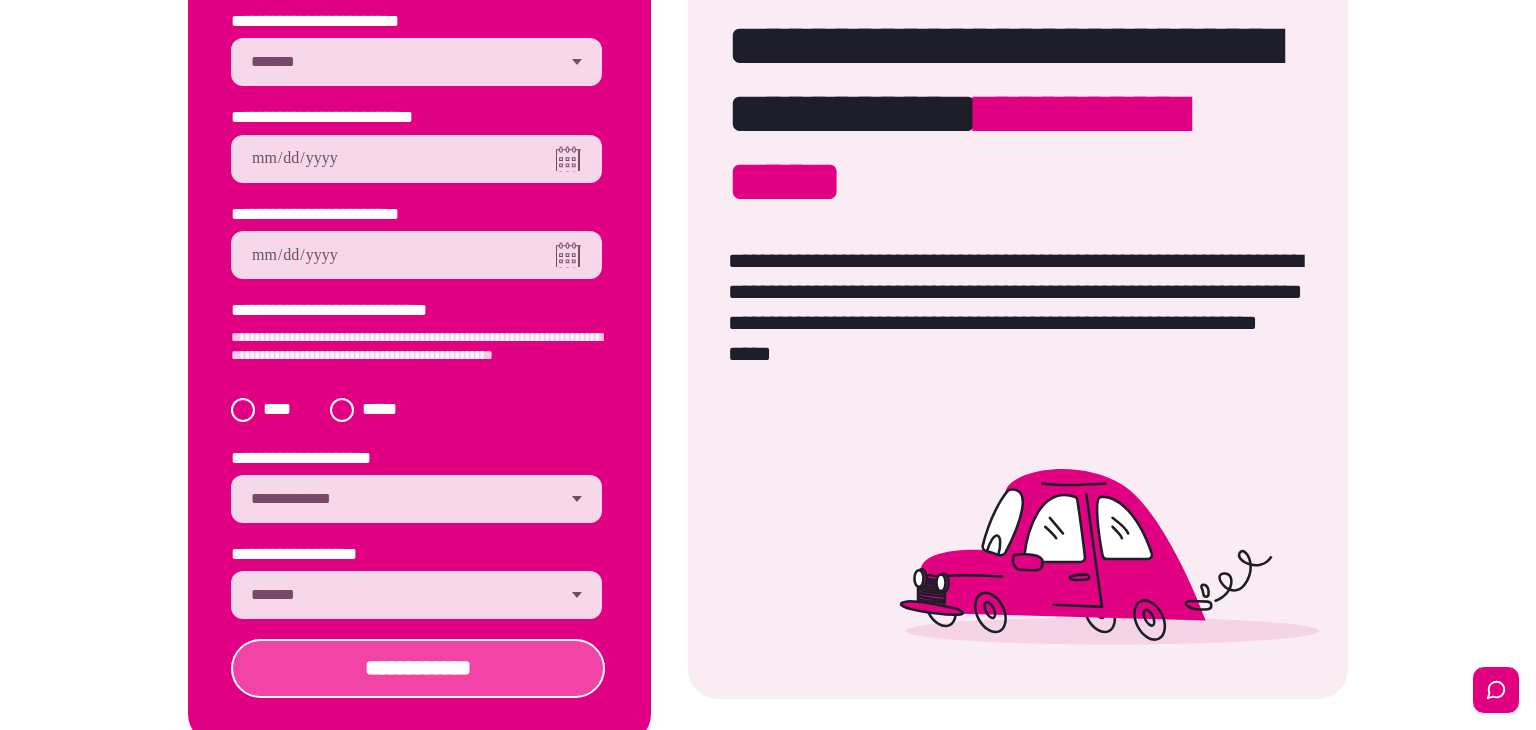 click on "**********" at bounding box center (418, 668) 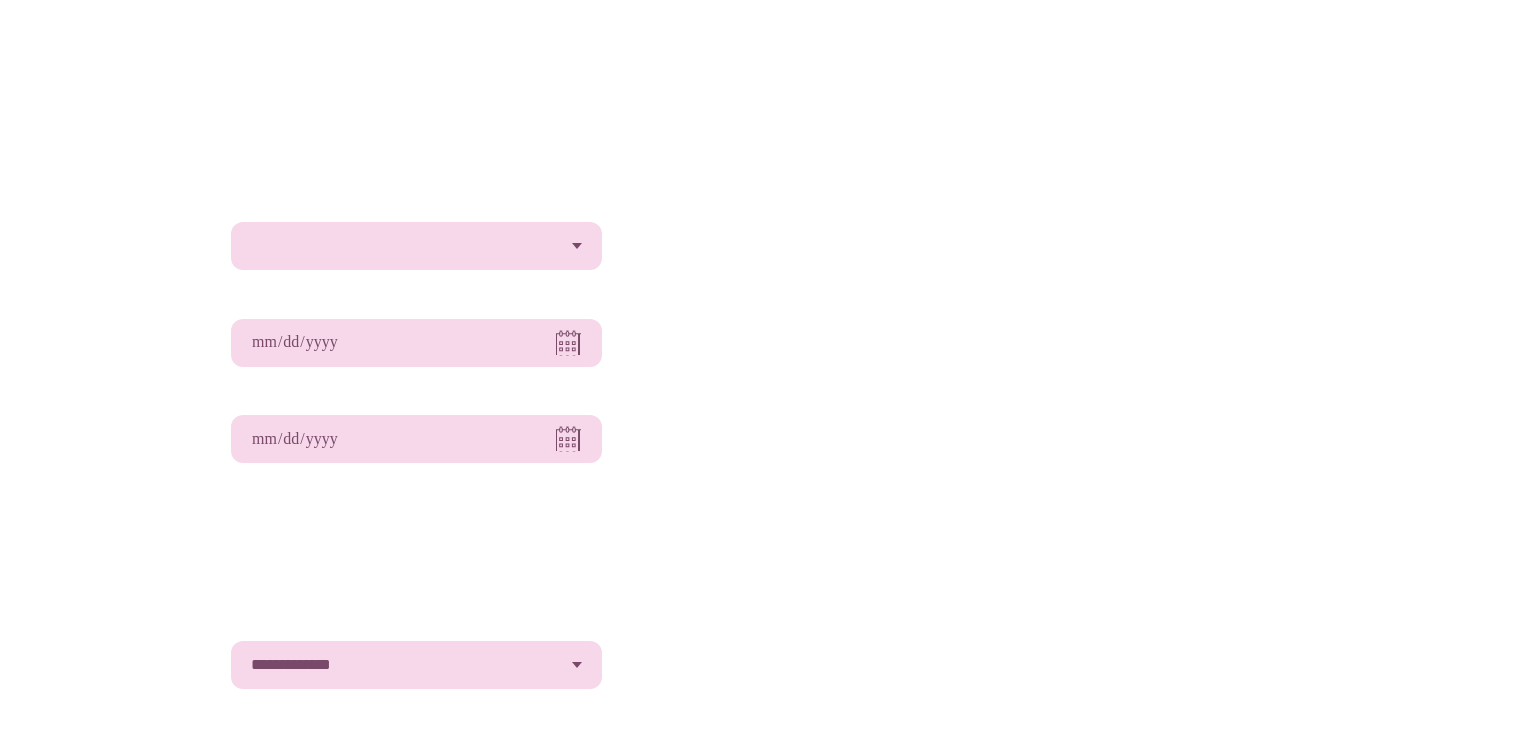 click at bounding box center (416, 246) 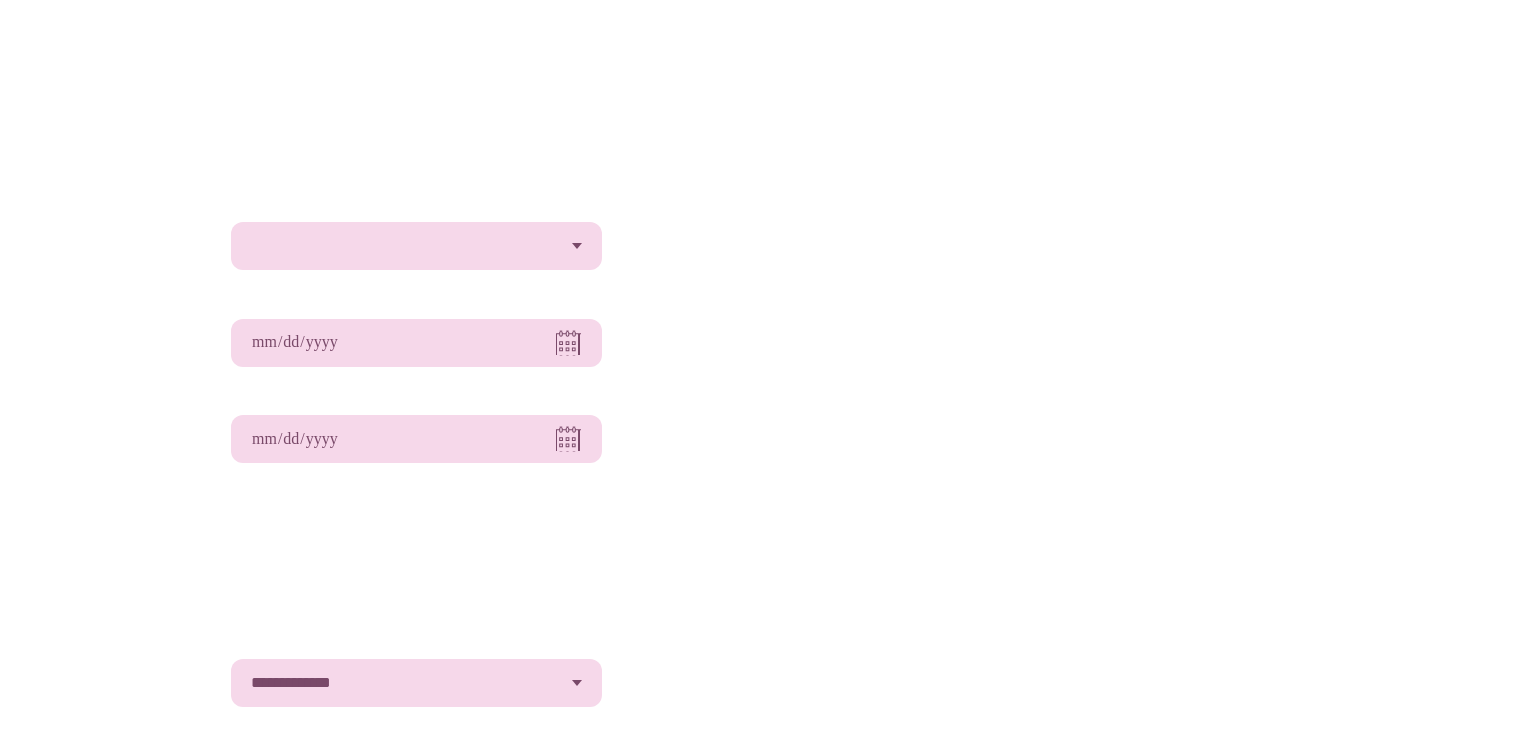scroll, scrollTop: 0, scrollLeft: 0, axis: both 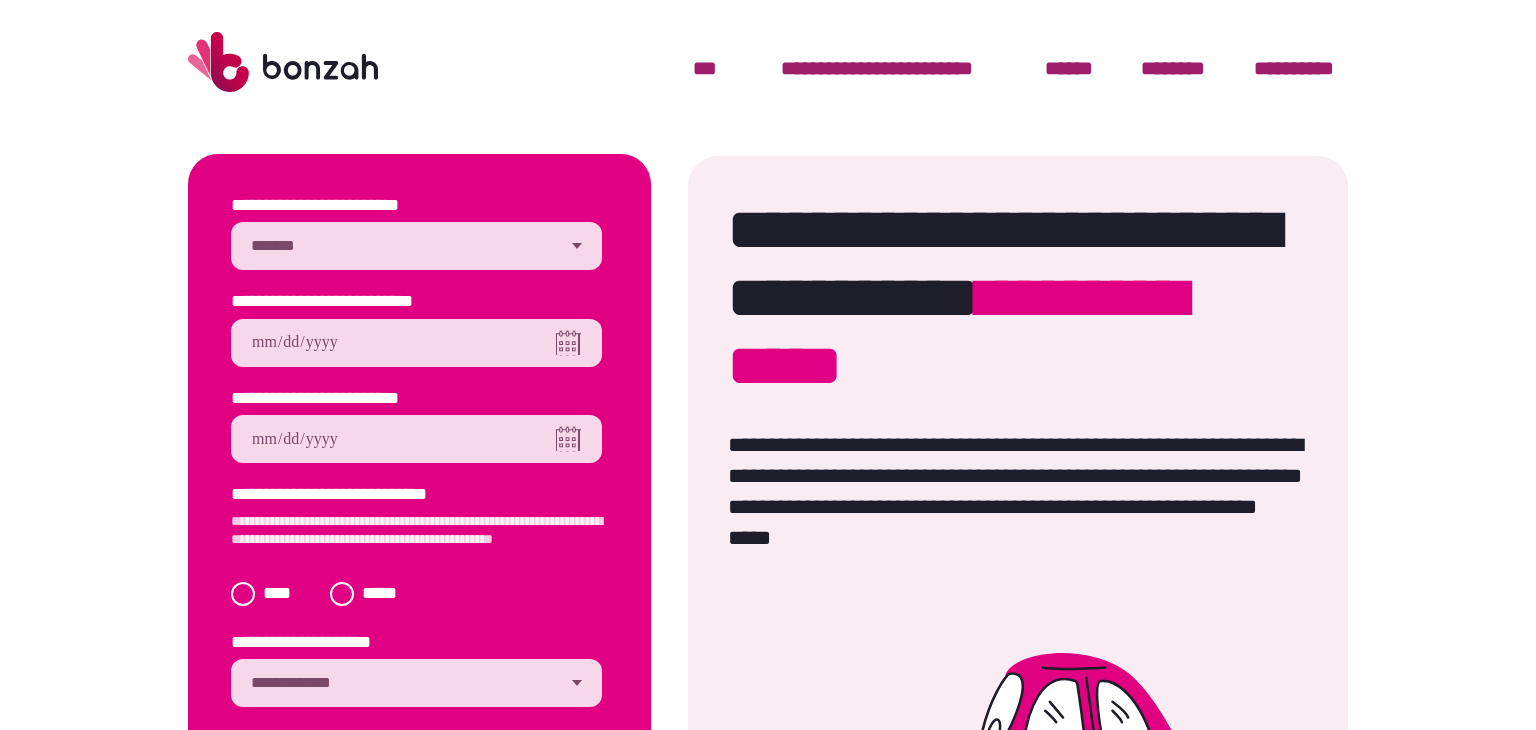 select on "*******" 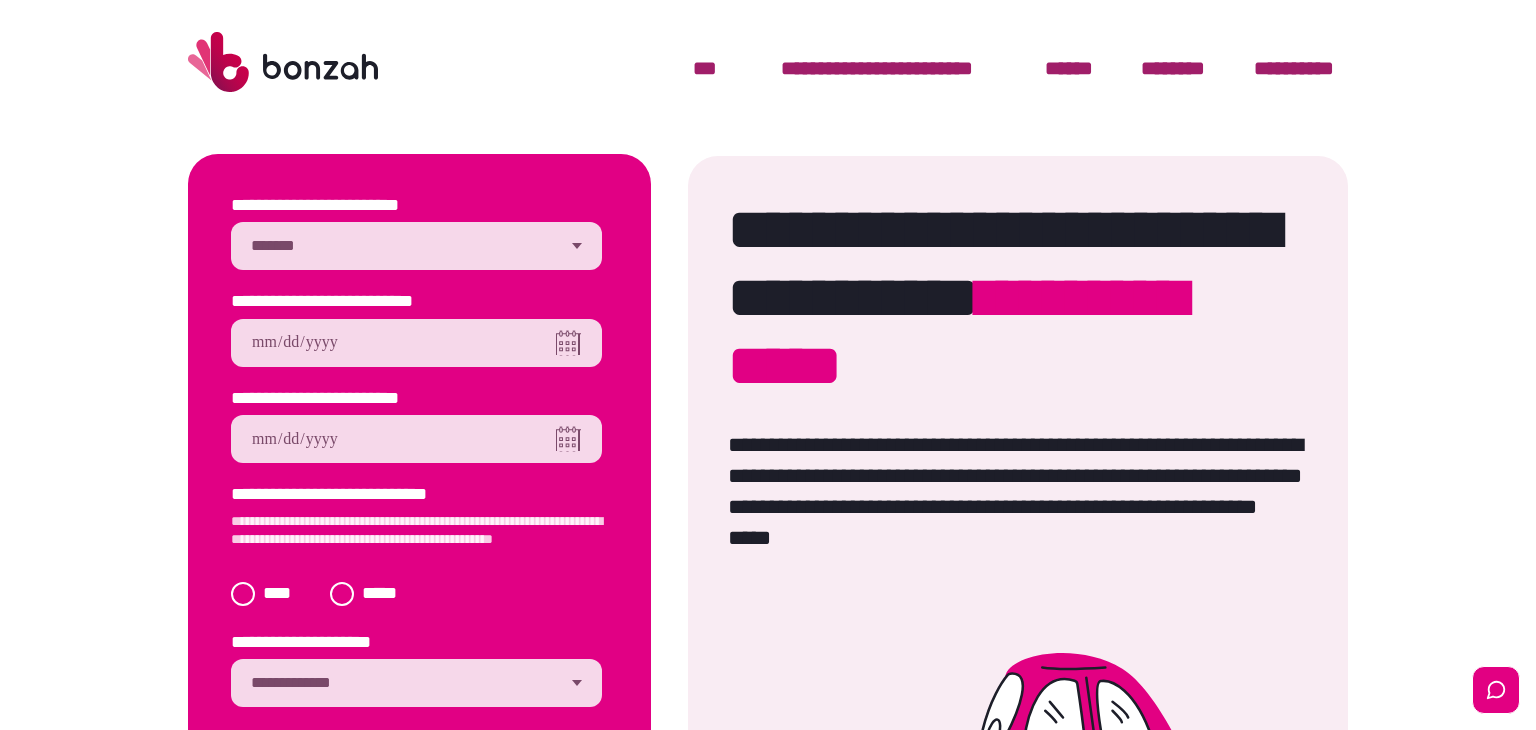 click at bounding box center [416, 343] 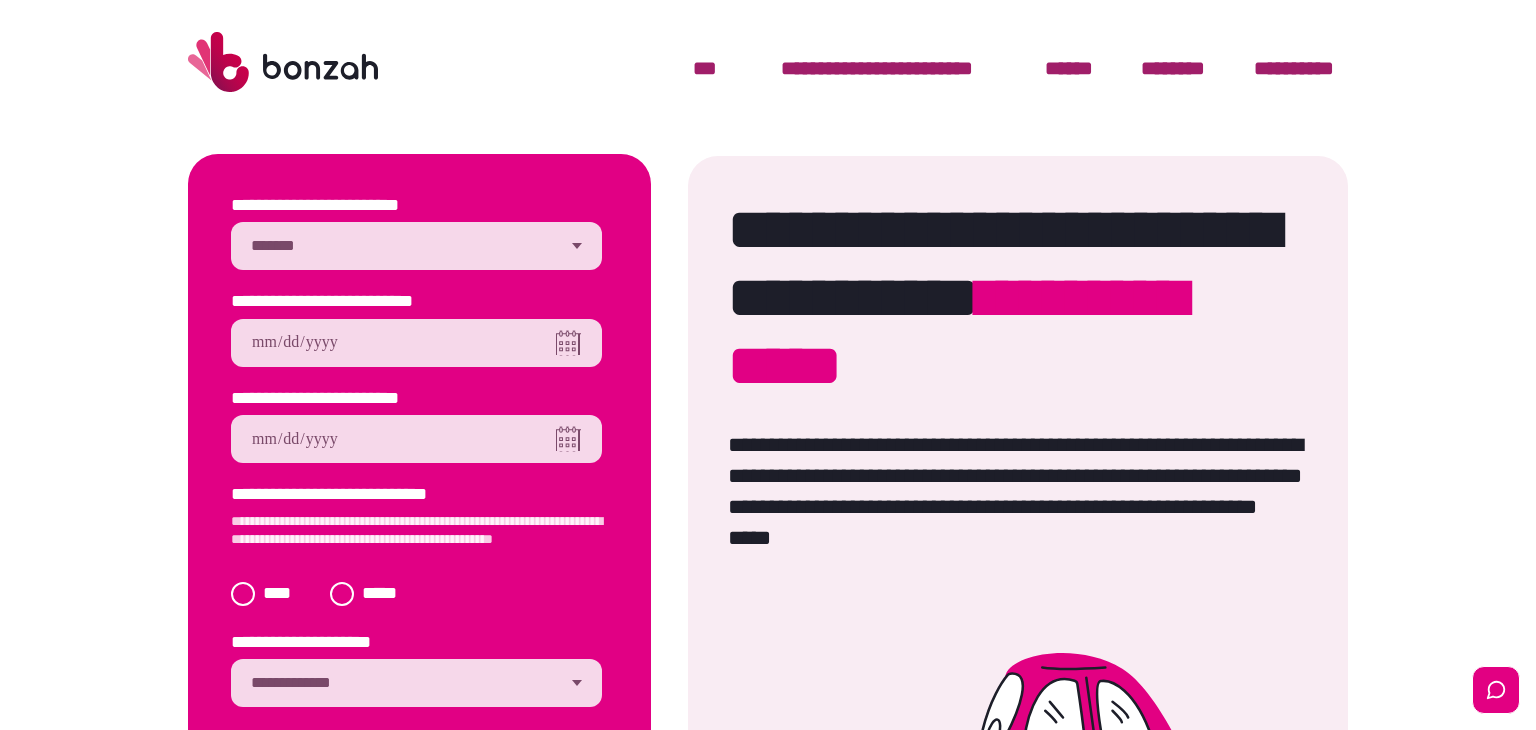 type on "**********" 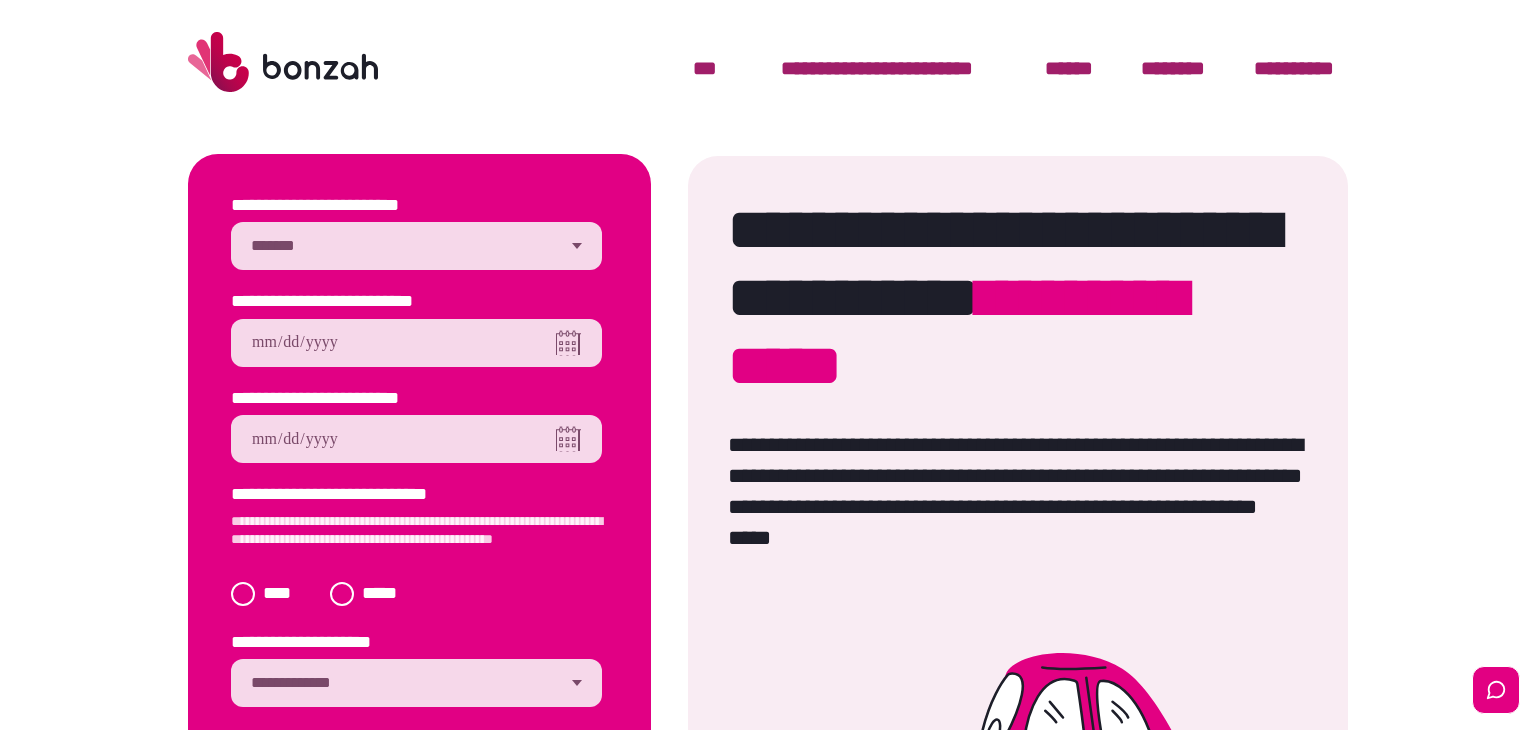 click at bounding box center (416, 439) 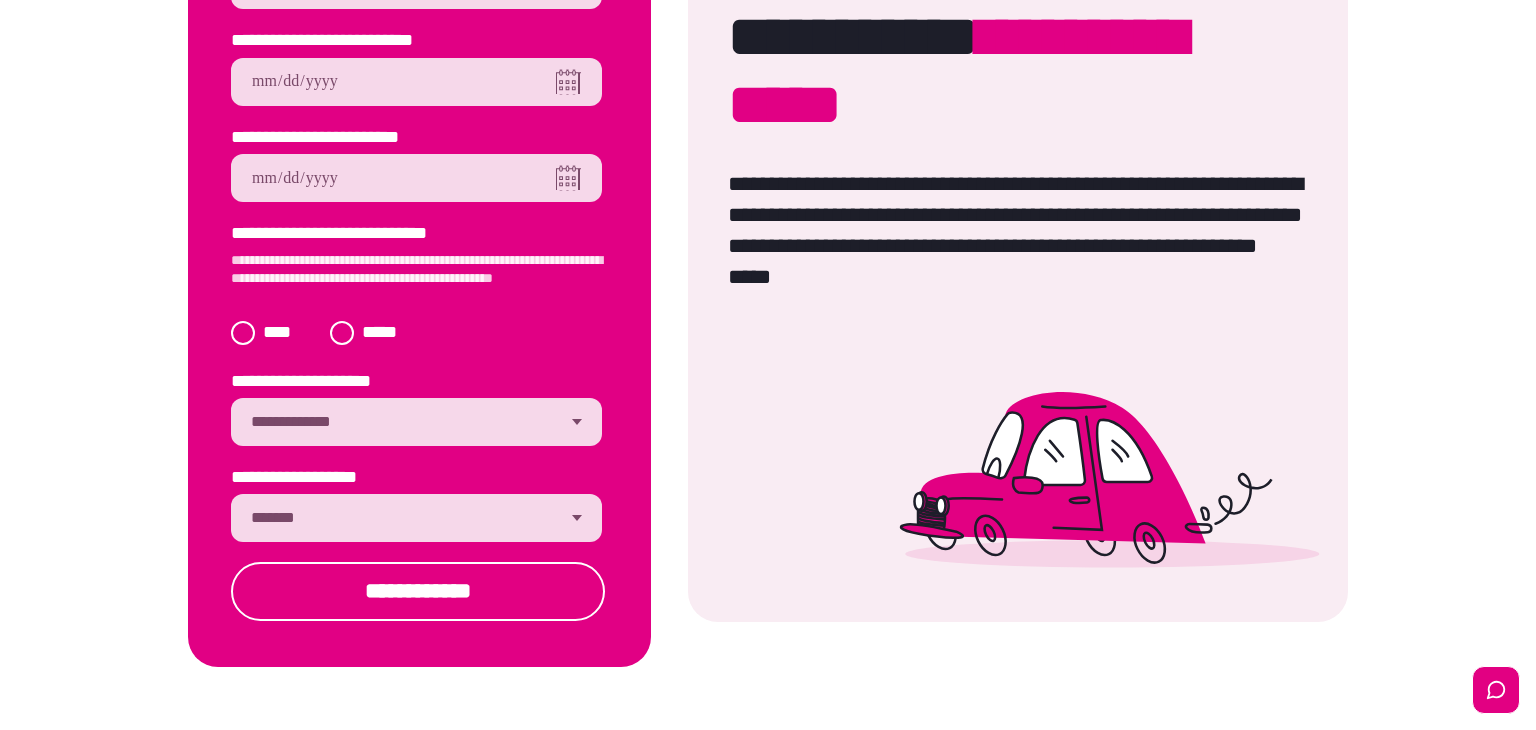 scroll, scrollTop: 282, scrollLeft: 0, axis: vertical 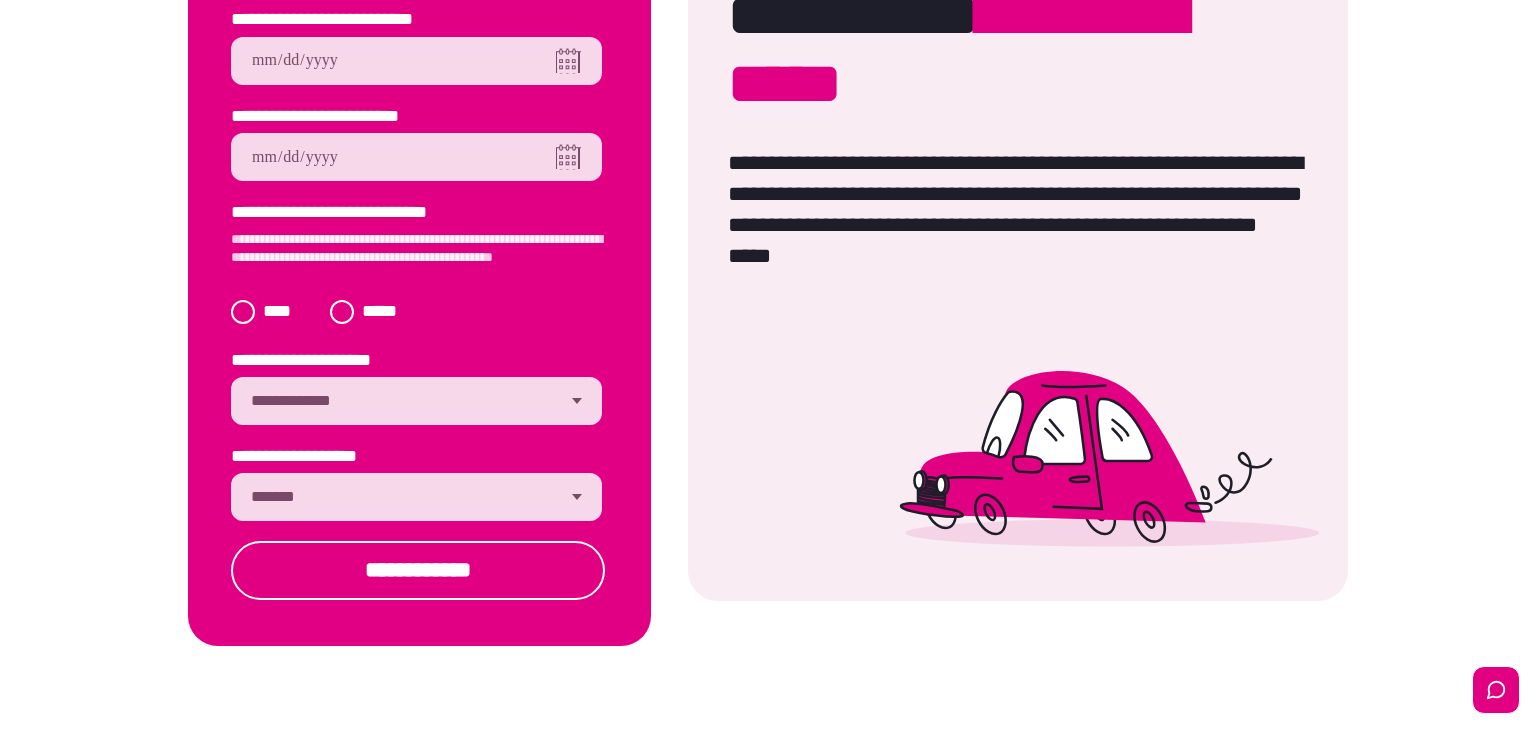 click on "**********" at bounding box center (416, 497) 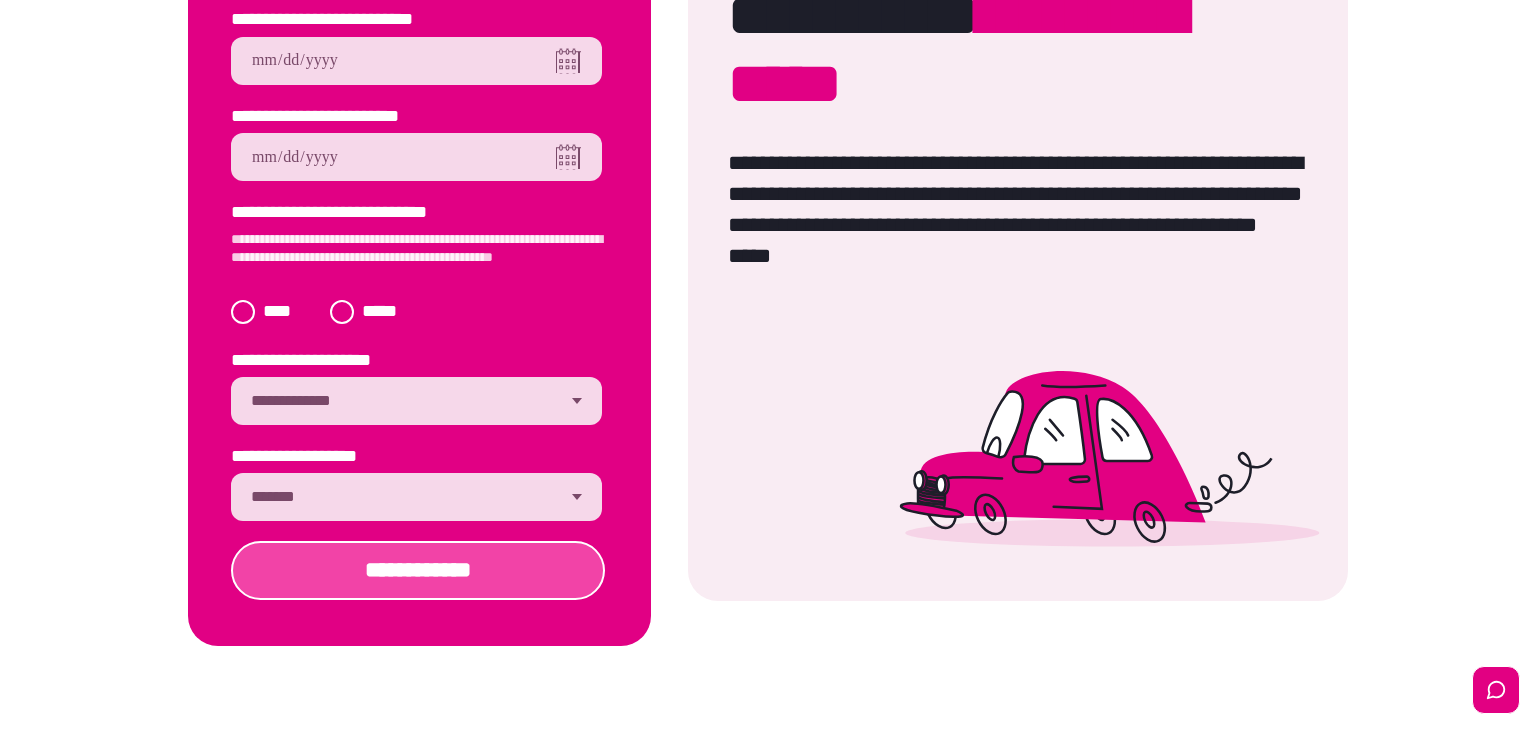 click on "**********" at bounding box center [418, 570] 